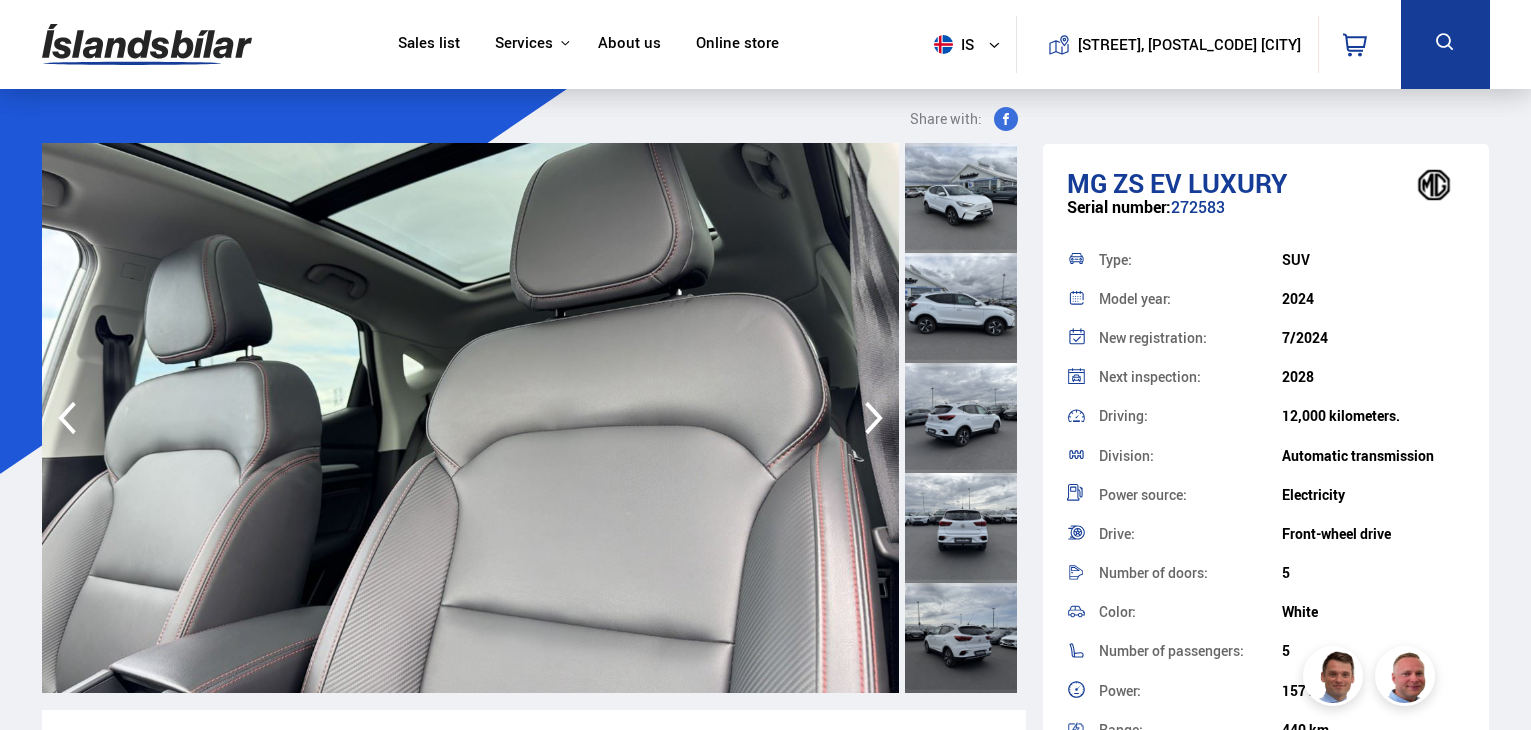 click on "Price:
4,450,000 kr.
List price/Replacement price
4,450,000 kr." at bounding box center (1266, 901) 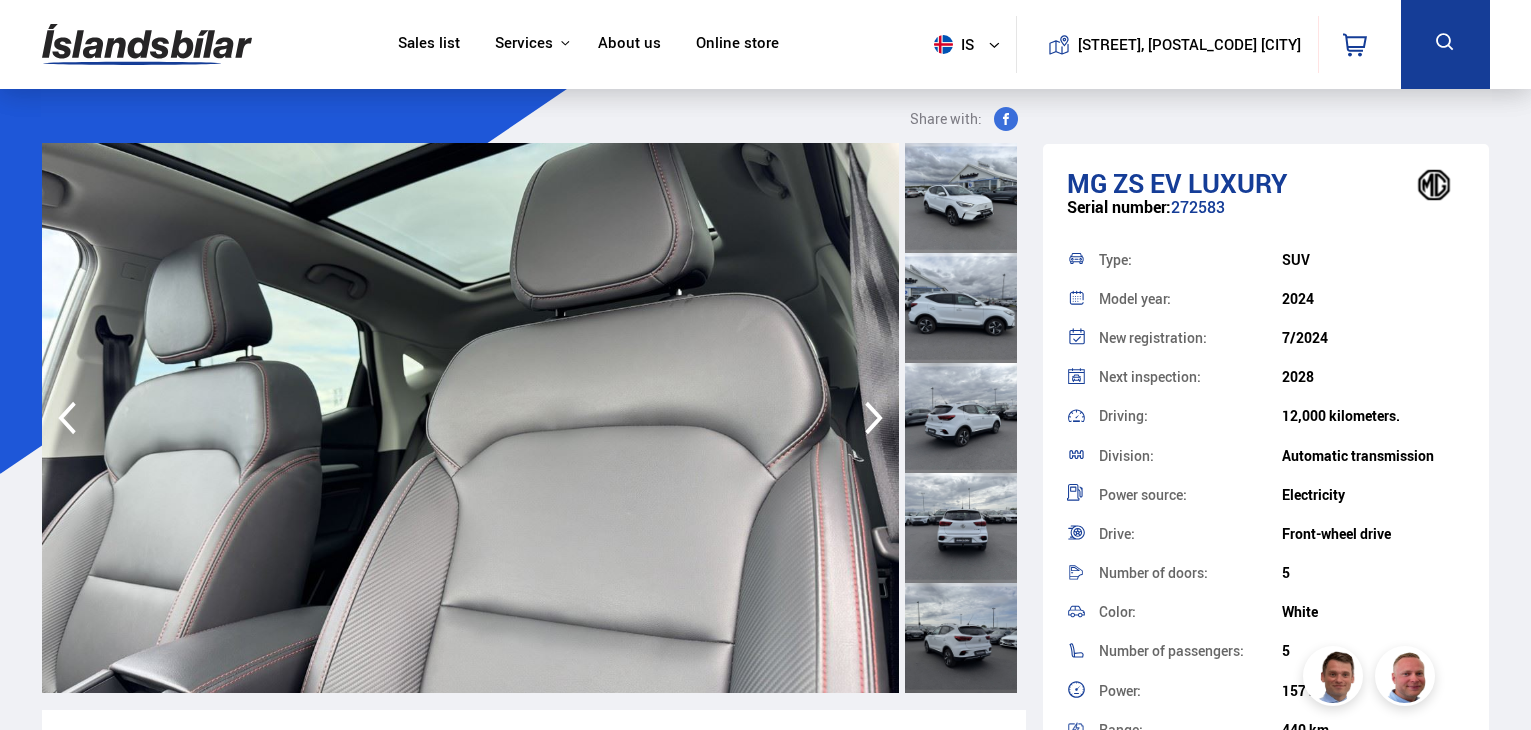 scroll, scrollTop: 0, scrollLeft: 0, axis: both 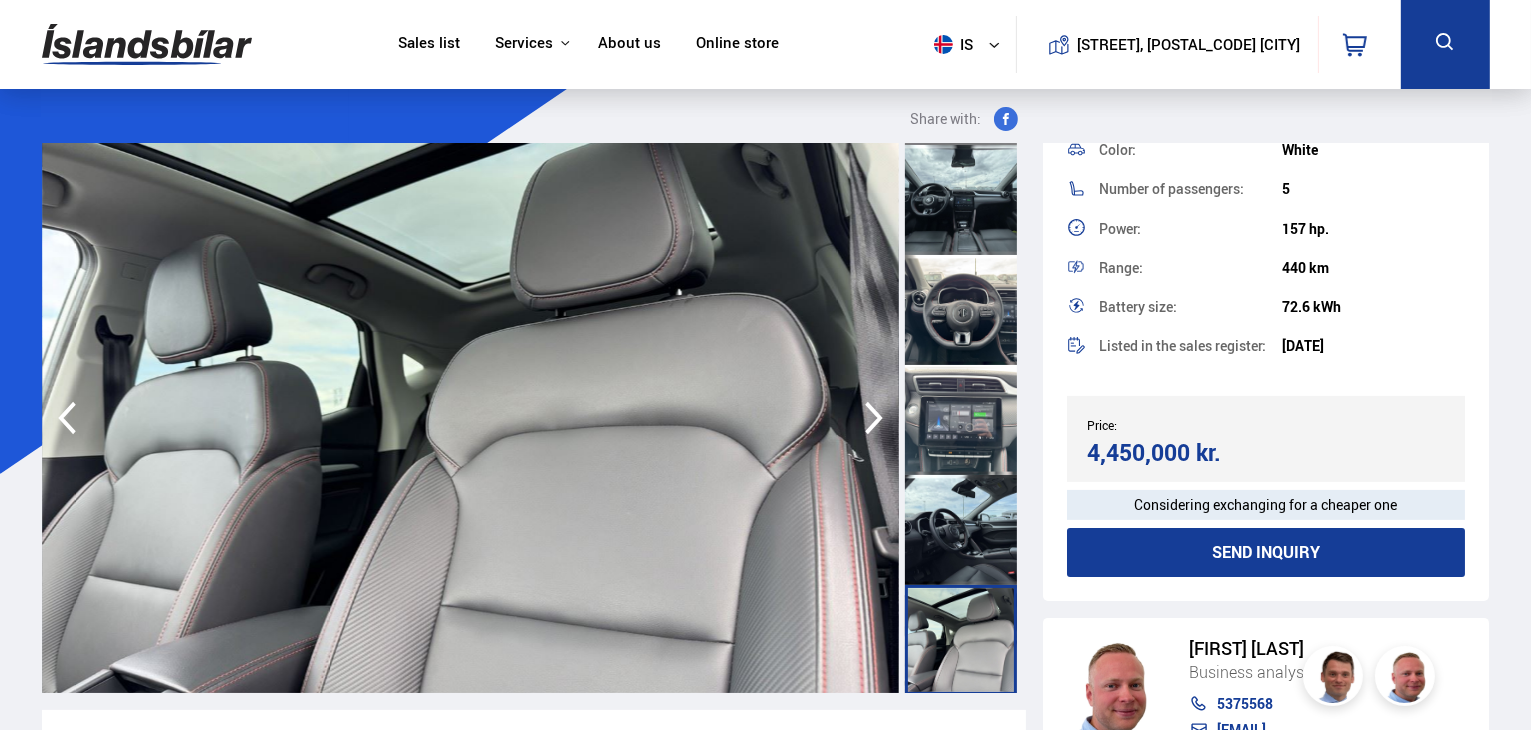 click at bounding box center [147, 44] 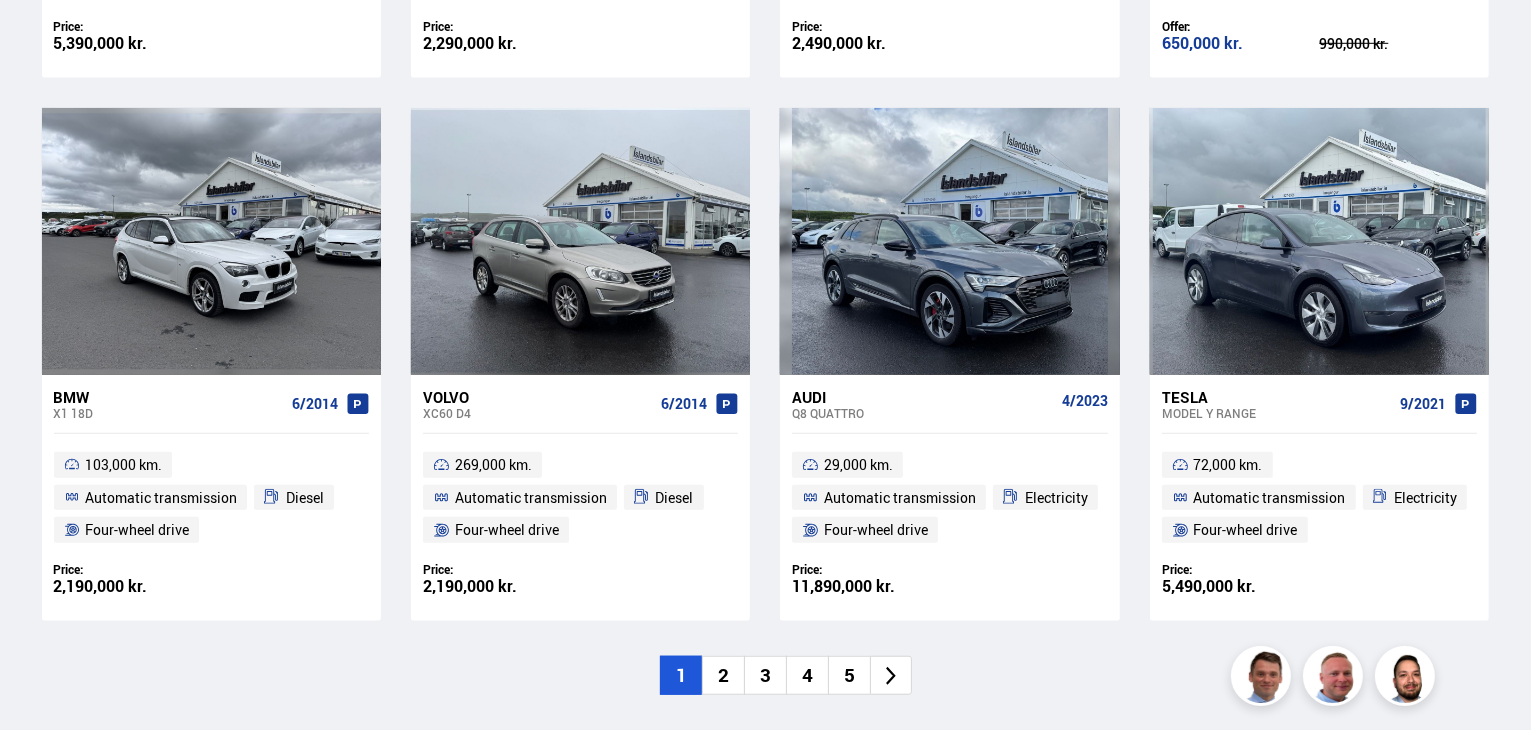 scroll, scrollTop: 1467, scrollLeft: 0, axis: vertical 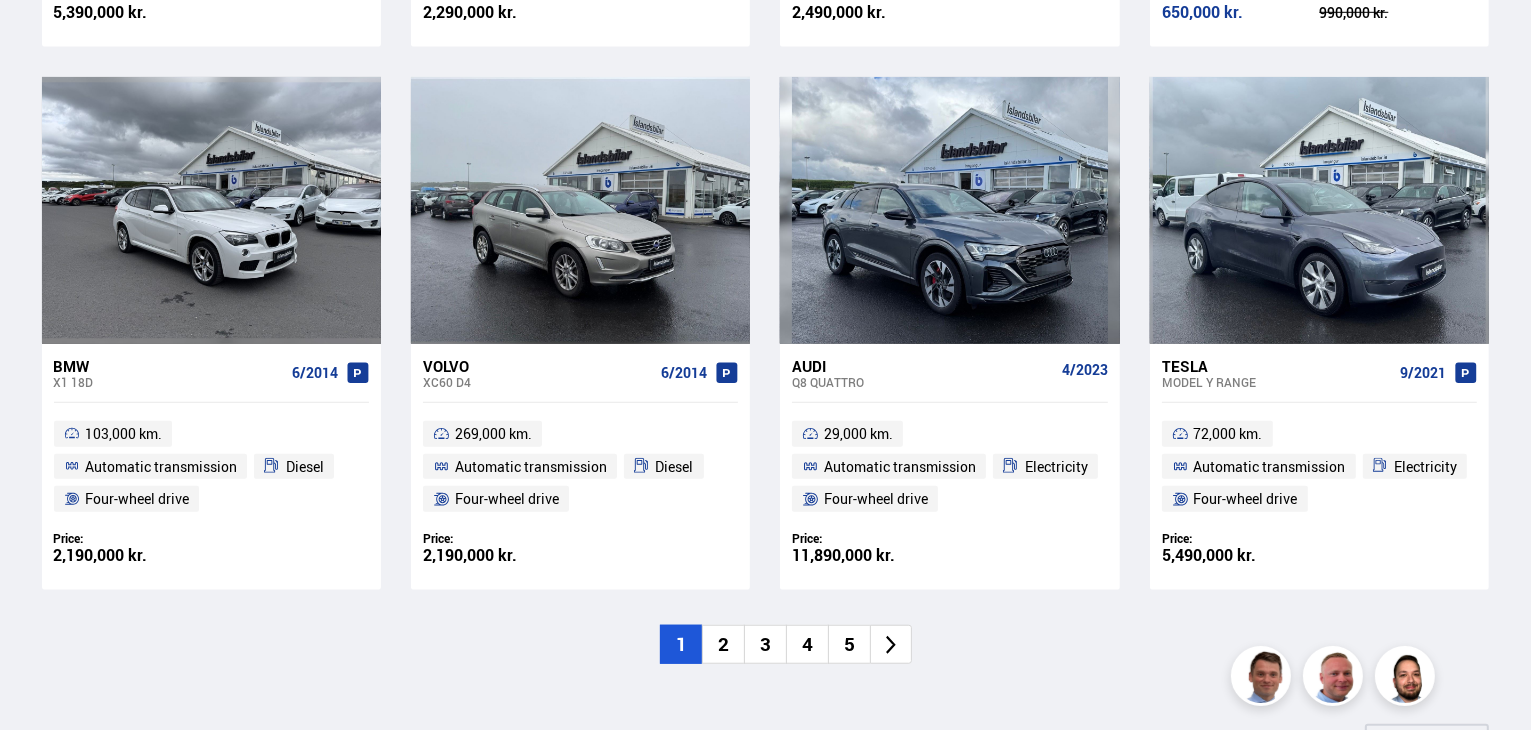 click on "2" at bounding box center (723, 644) 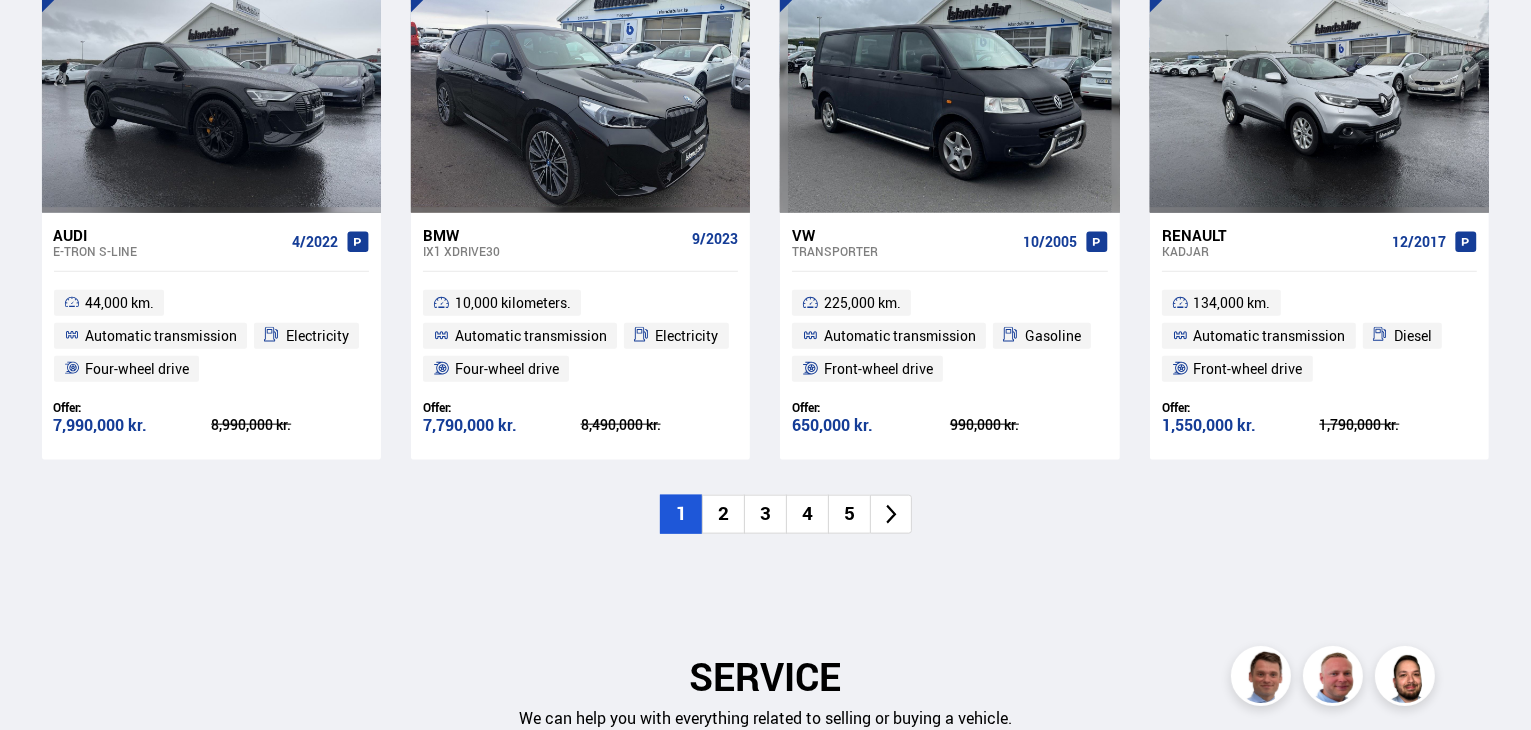 scroll, scrollTop: 2338, scrollLeft: 0, axis: vertical 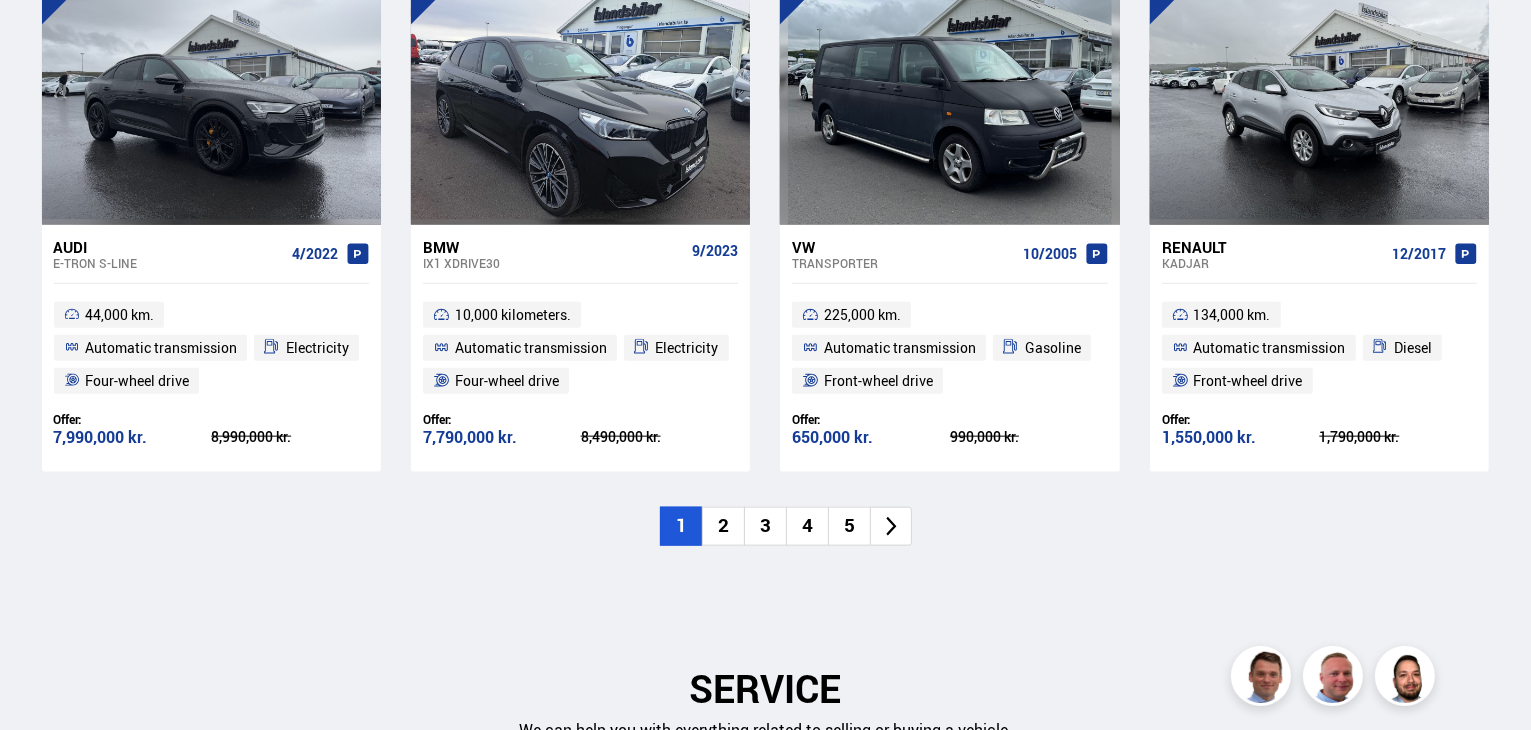 click on "3" at bounding box center [765, 526] 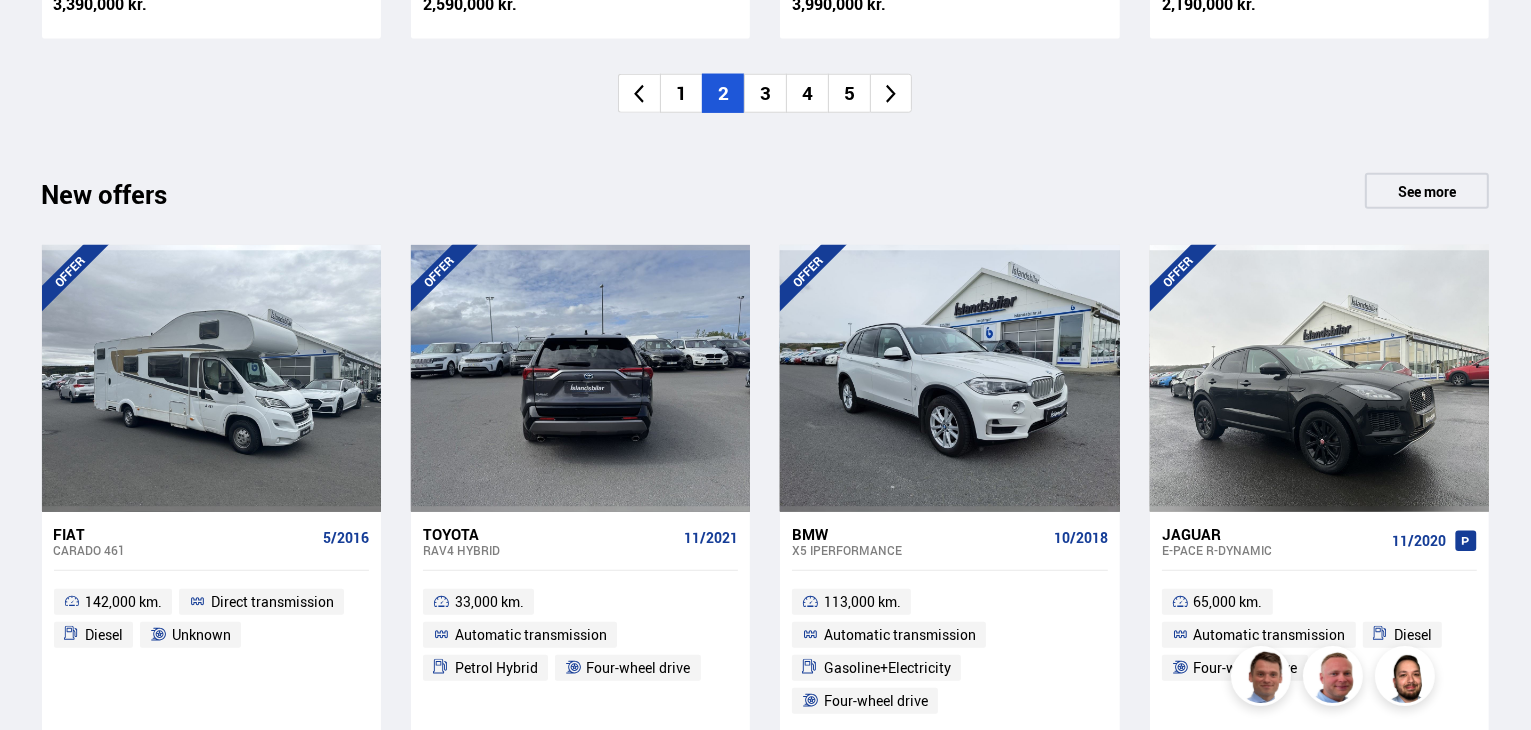 scroll, scrollTop: 2062, scrollLeft: 0, axis: vertical 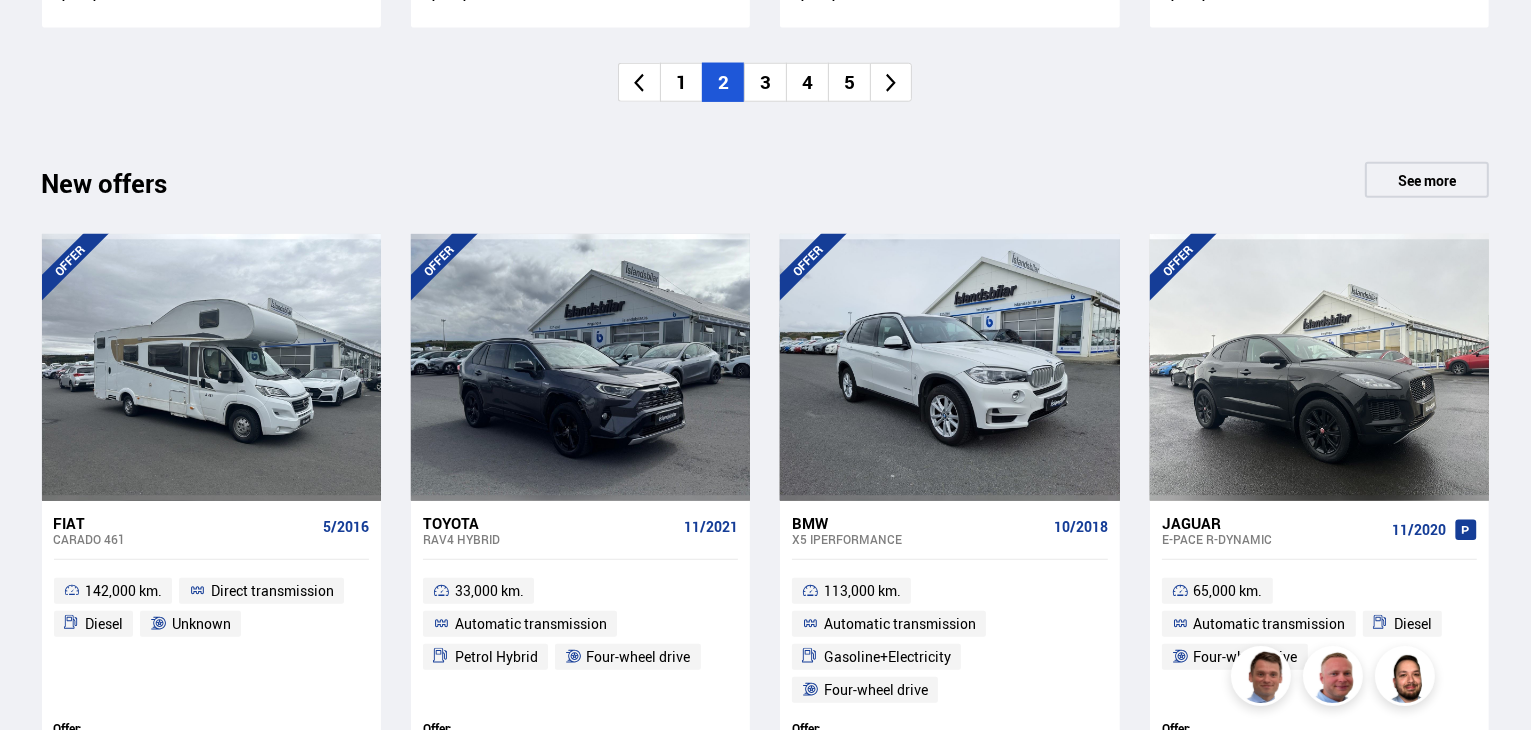 click on "See more" at bounding box center [1427, 180] 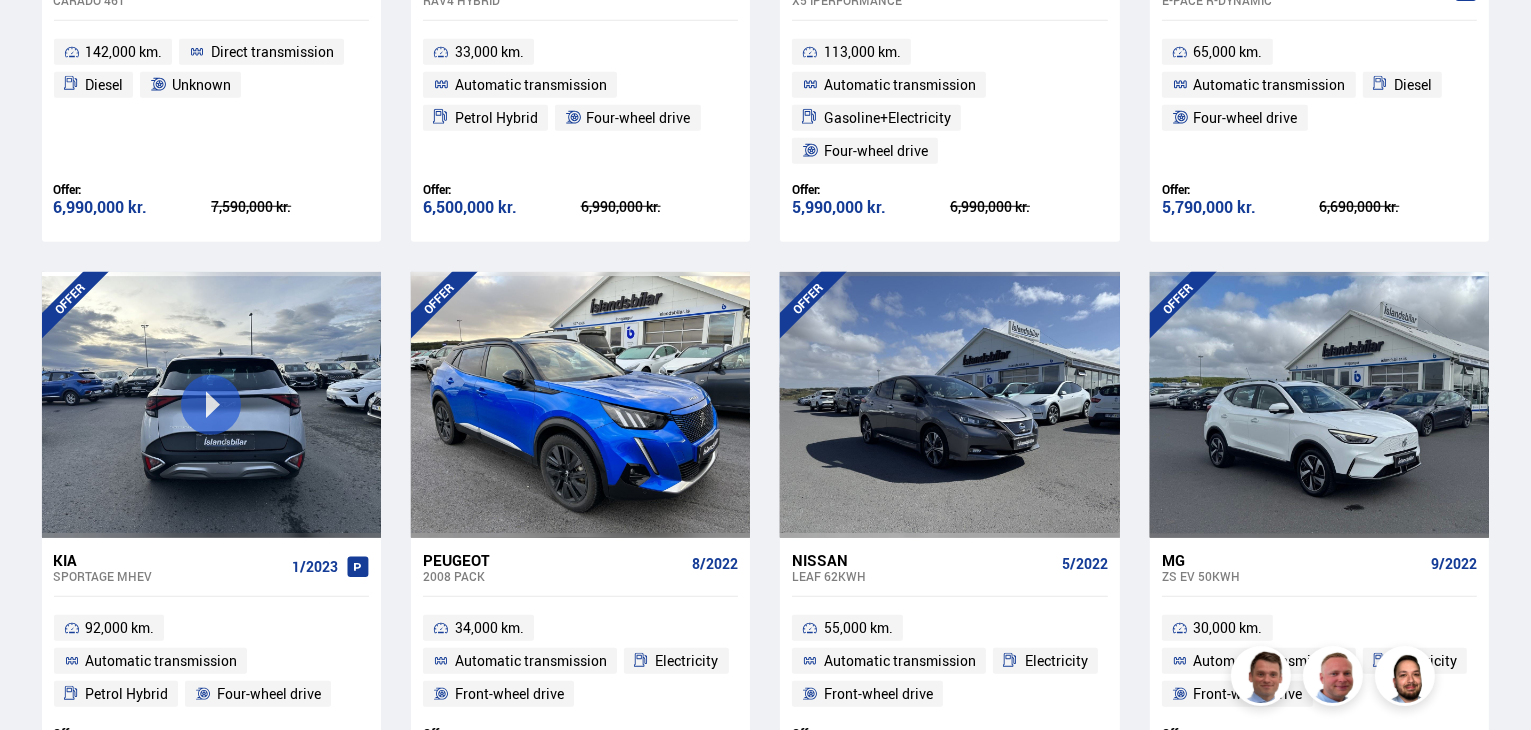 scroll, scrollTop: 2152, scrollLeft: 0, axis: vertical 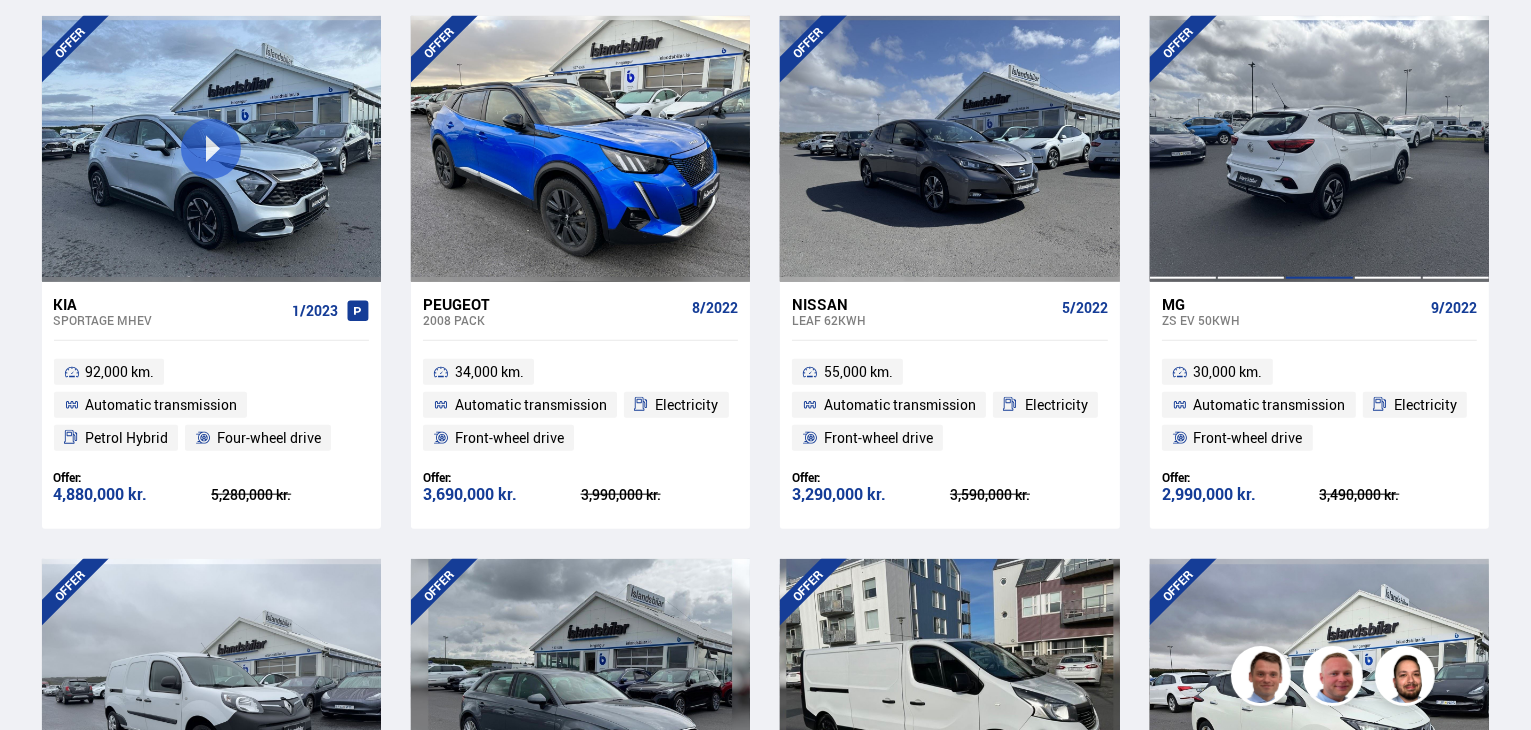 click at bounding box center (1319, 149) 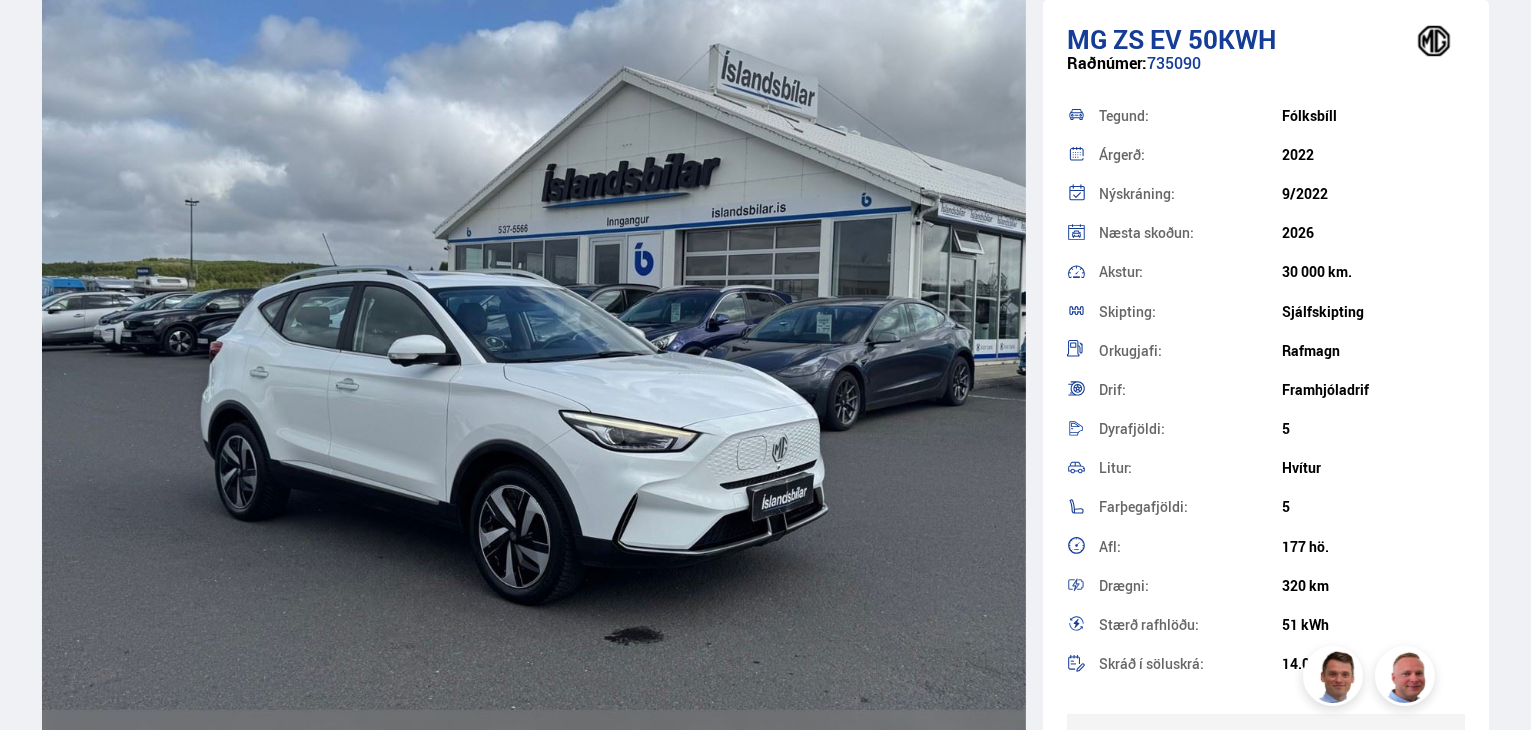 scroll, scrollTop: 0, scrollLeft: 0, axis: both 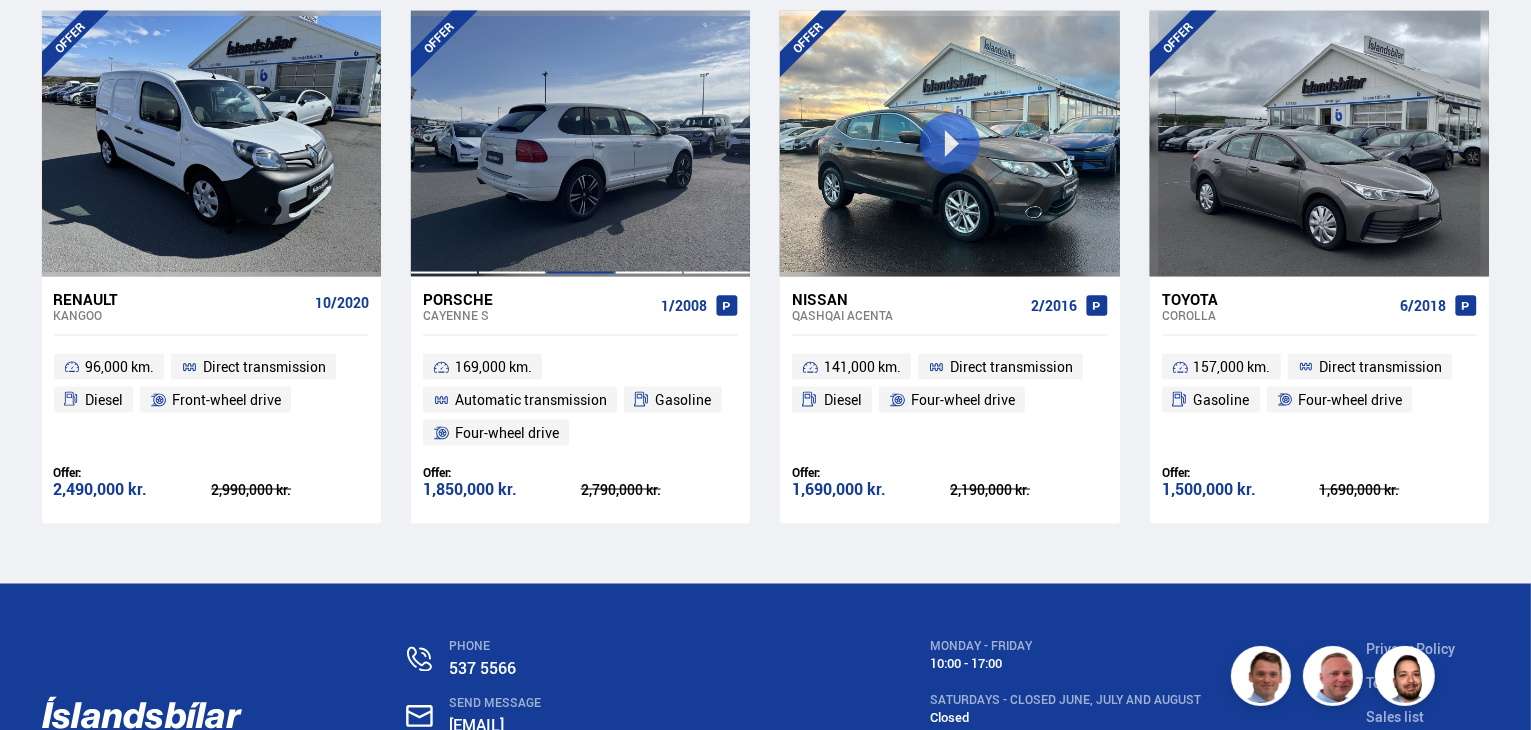 click at bounding box center (580, 144) 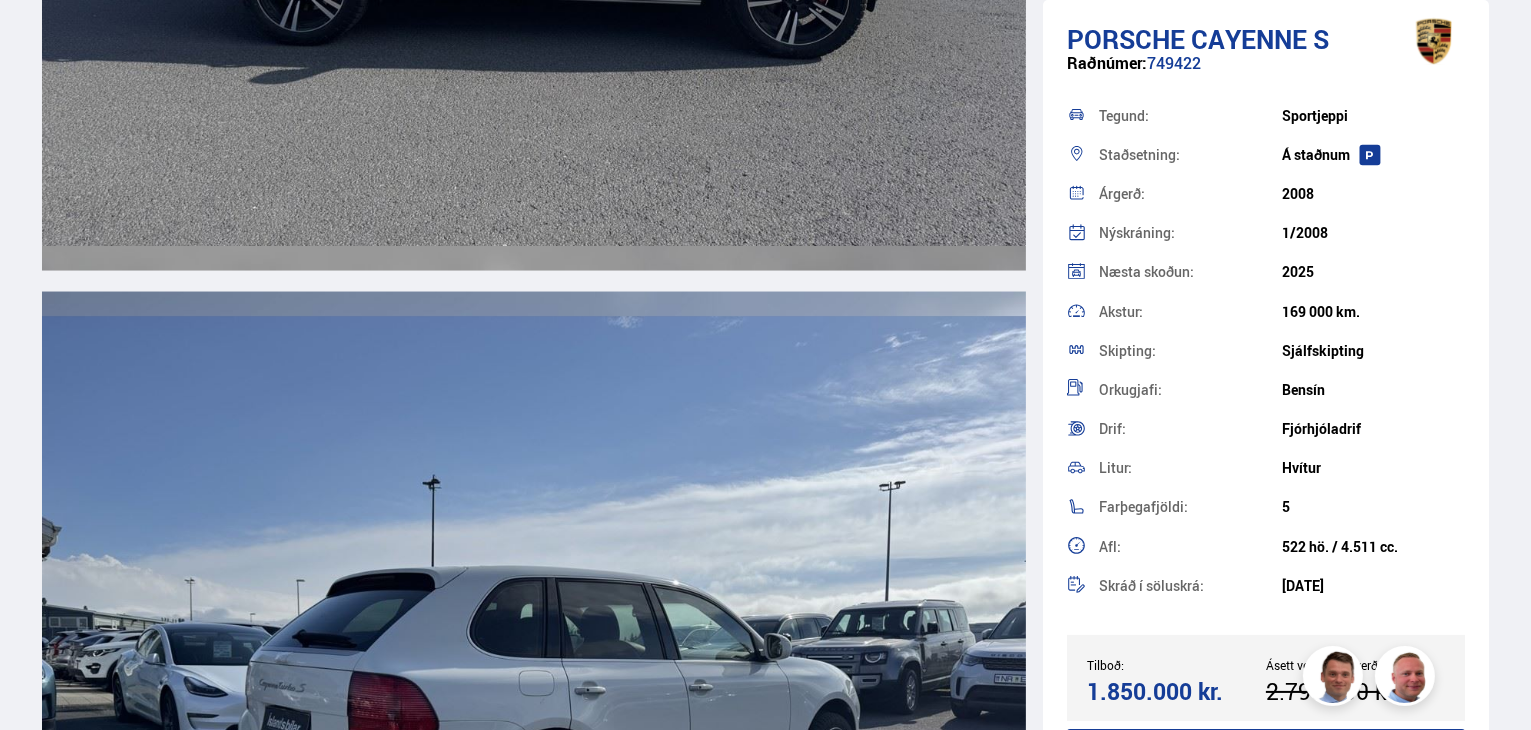 scroll, scrollTop: 0, scrollLeft: 0, axis: both 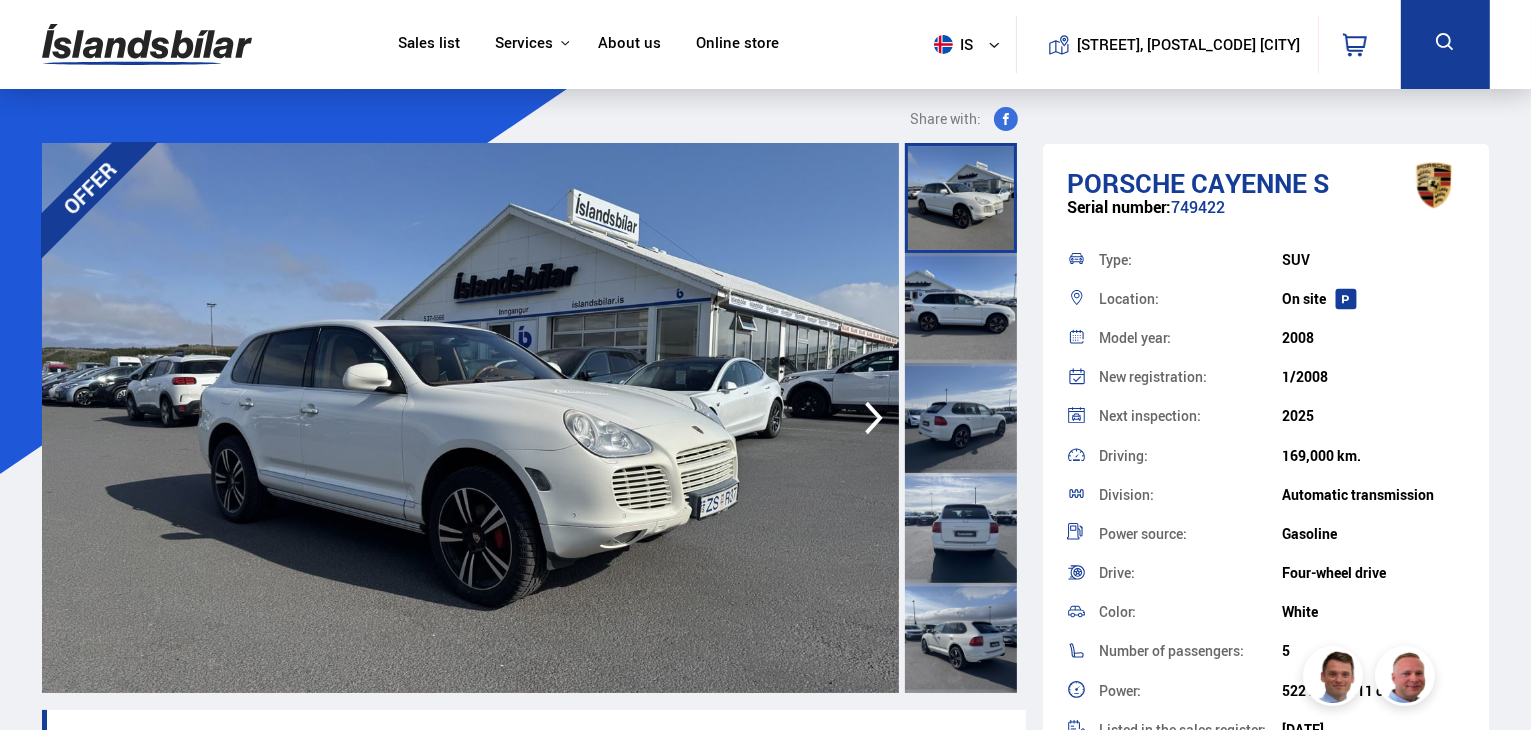 click at bounding box center (961, 418) 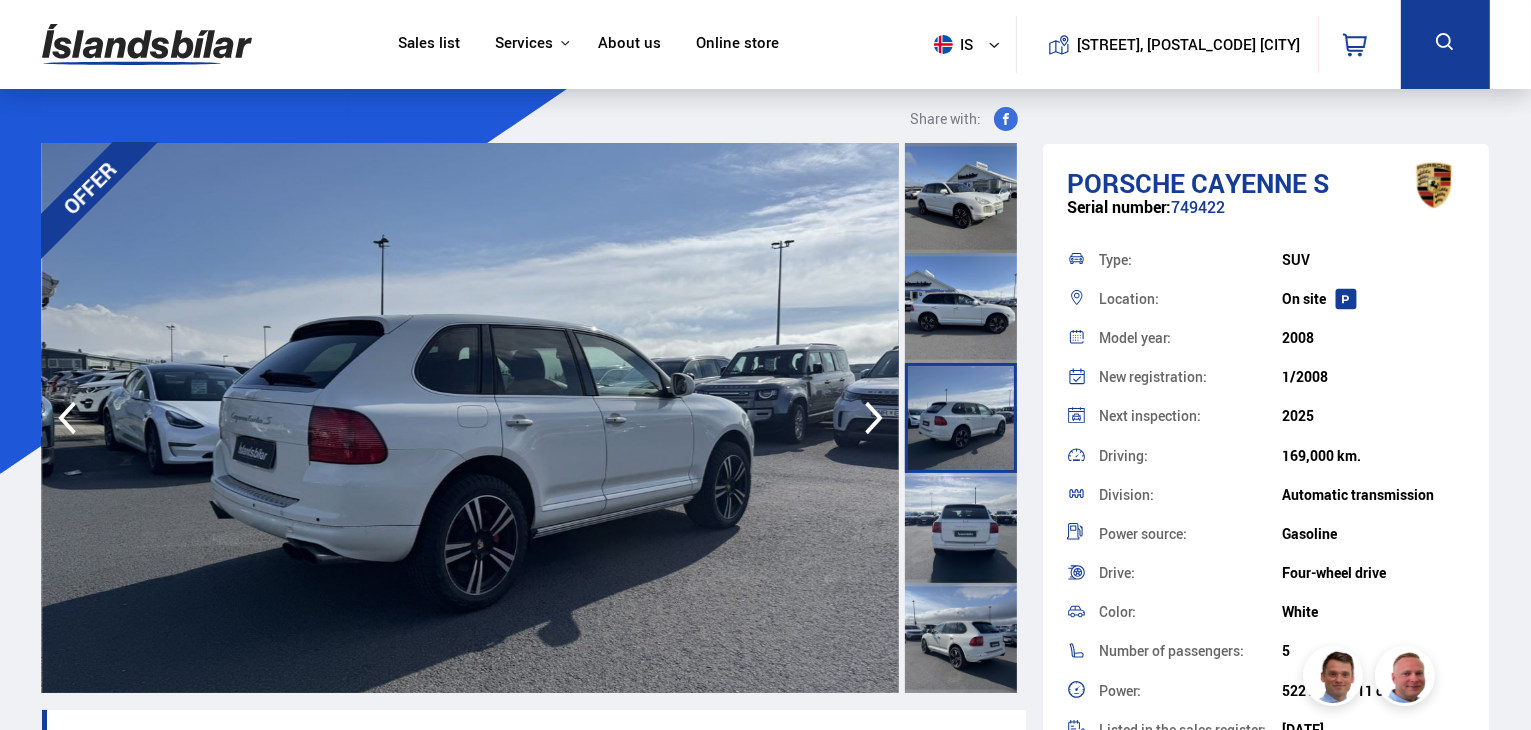 click at bounding box center (961, 528) 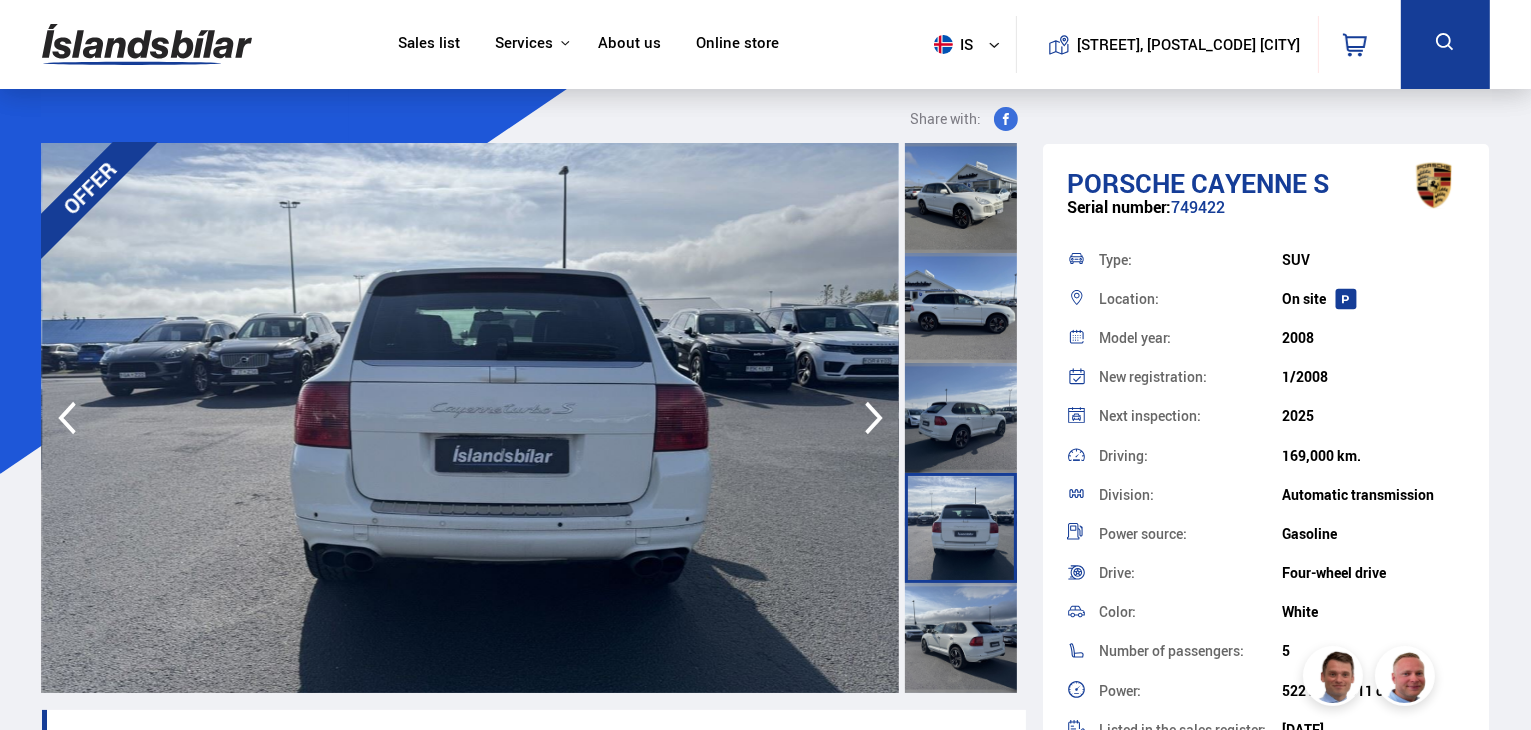 click at bounding box center (961, 638) 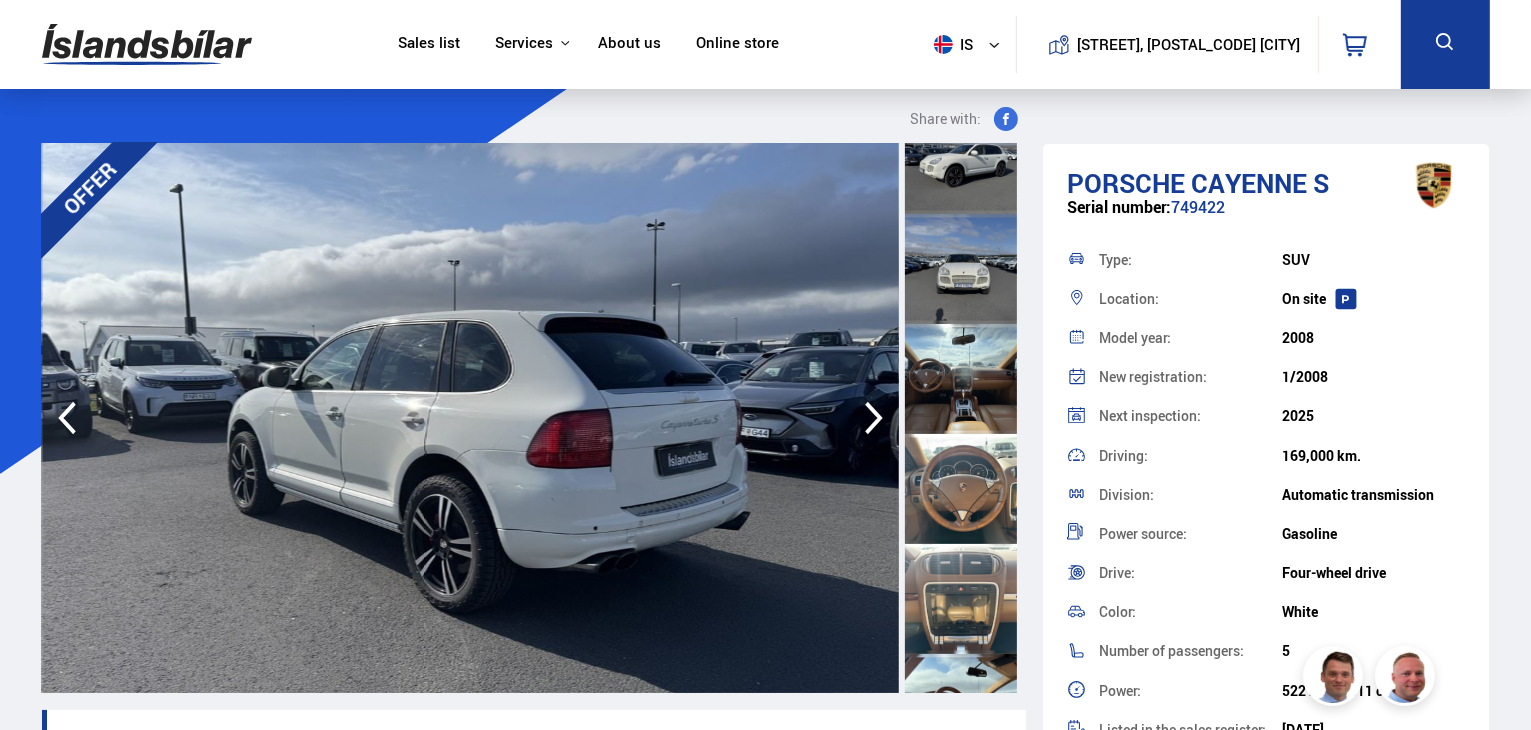 scroll, scrollTop: 700, scrollLeft: 0, axis: vertical 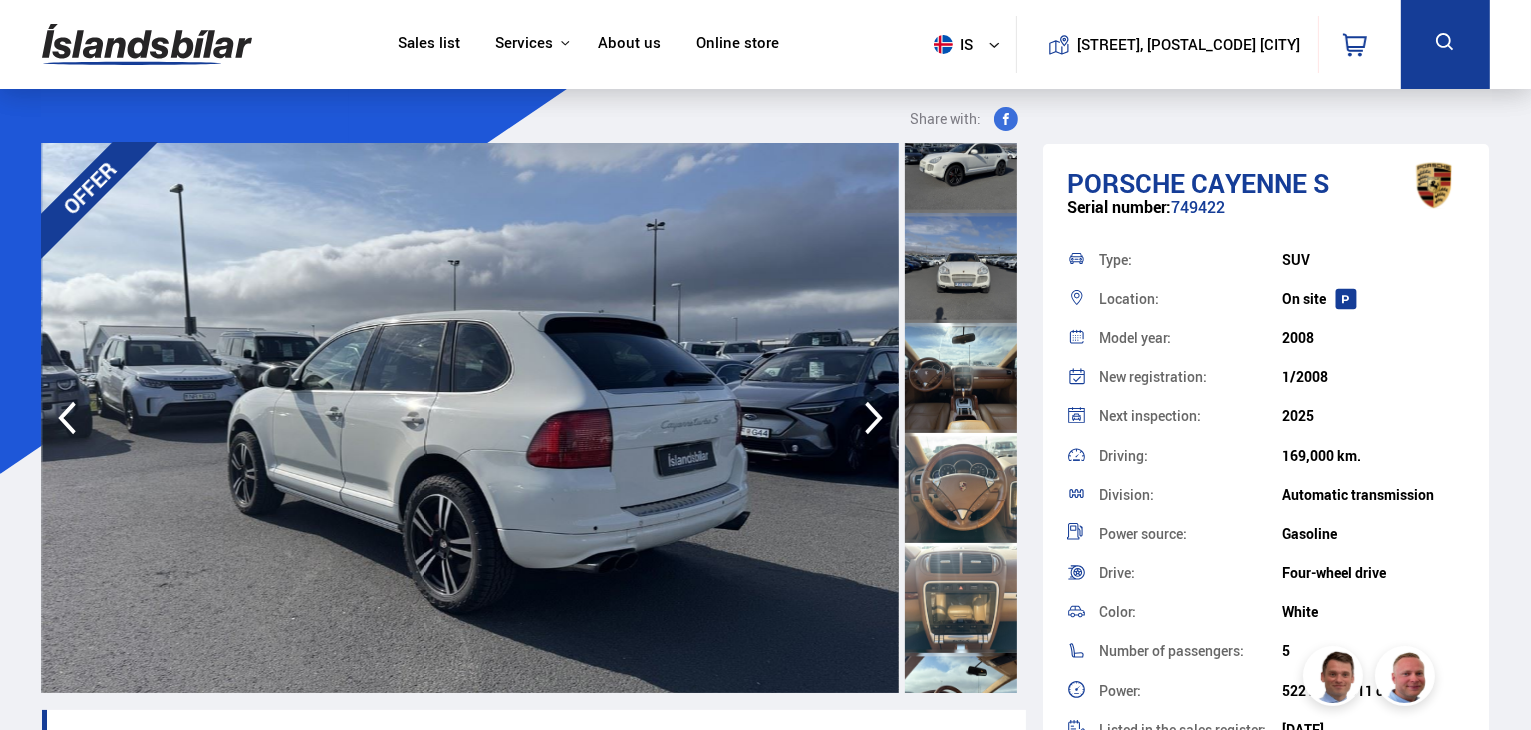 click at bounding box center (961, 378) 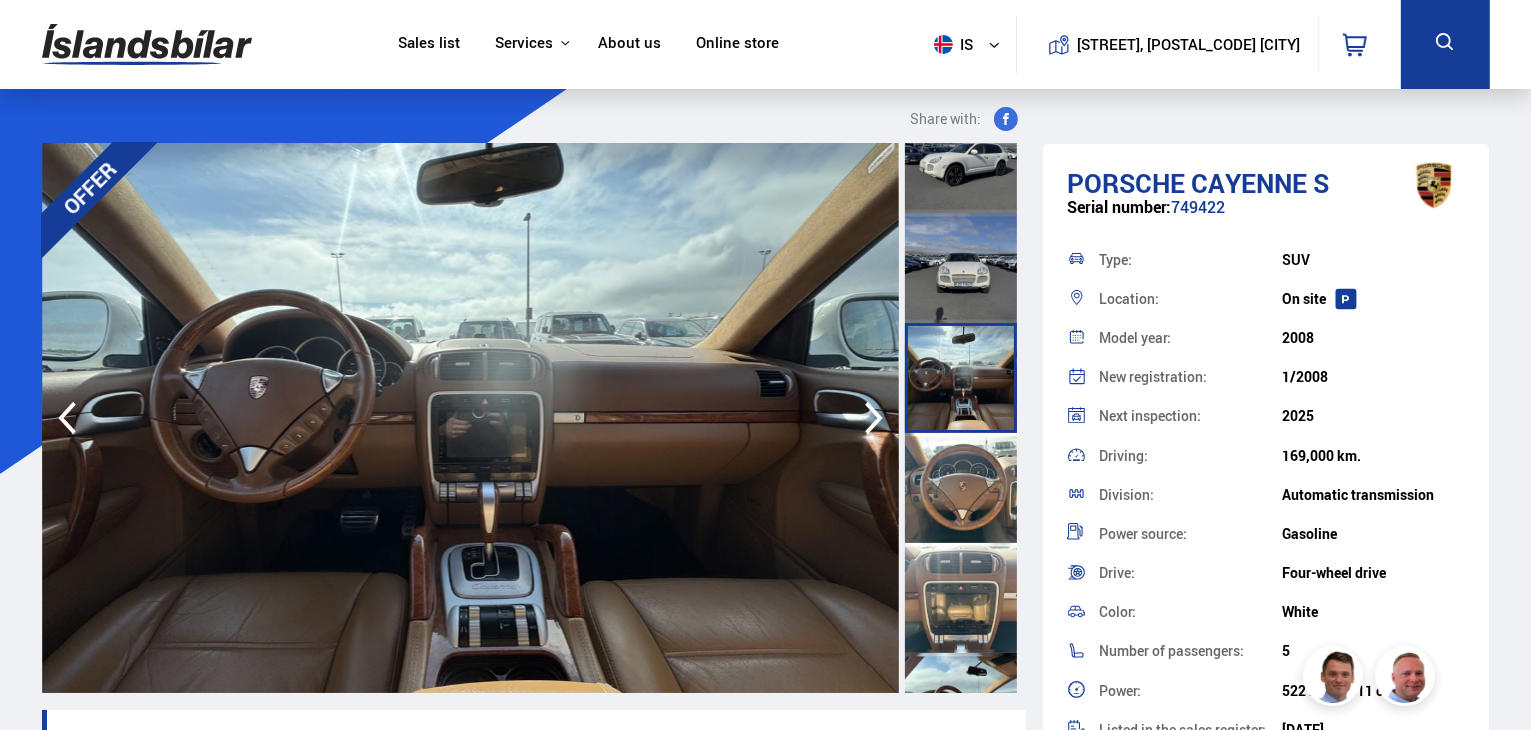 click at bounding box center (961, 488) 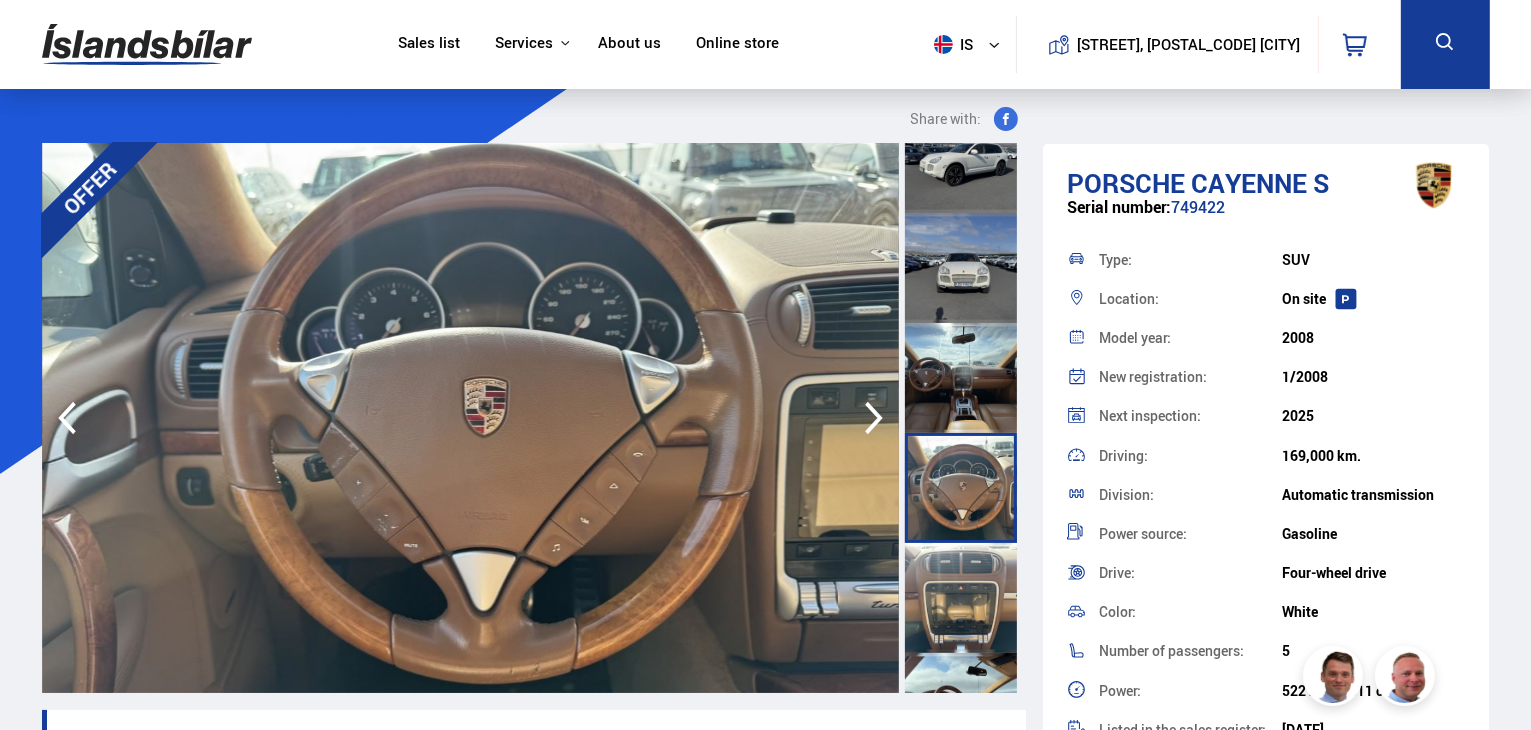 click at bounding box center [961, 598] 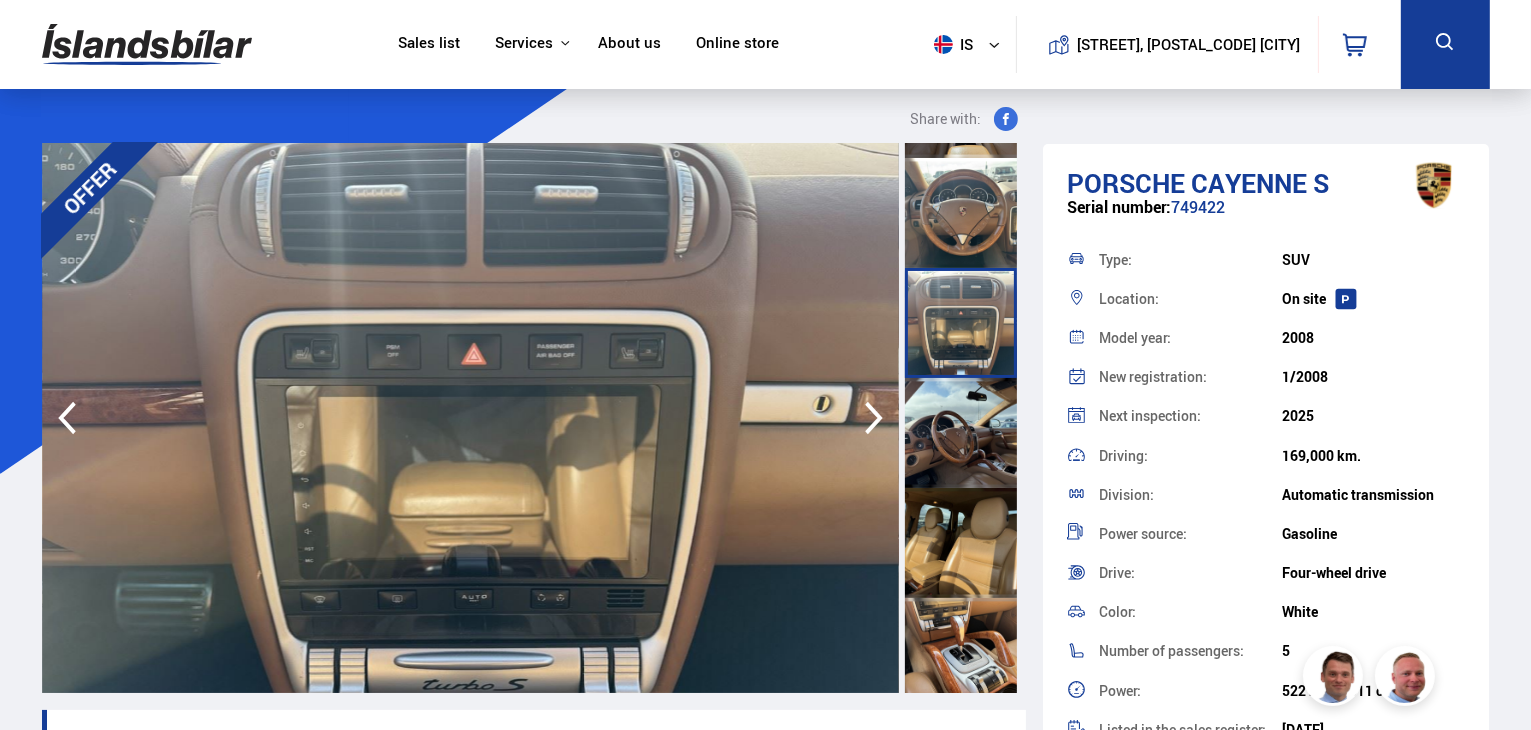 scroll, scrollTop: 976, scrollLeft: 0, axis: vertical 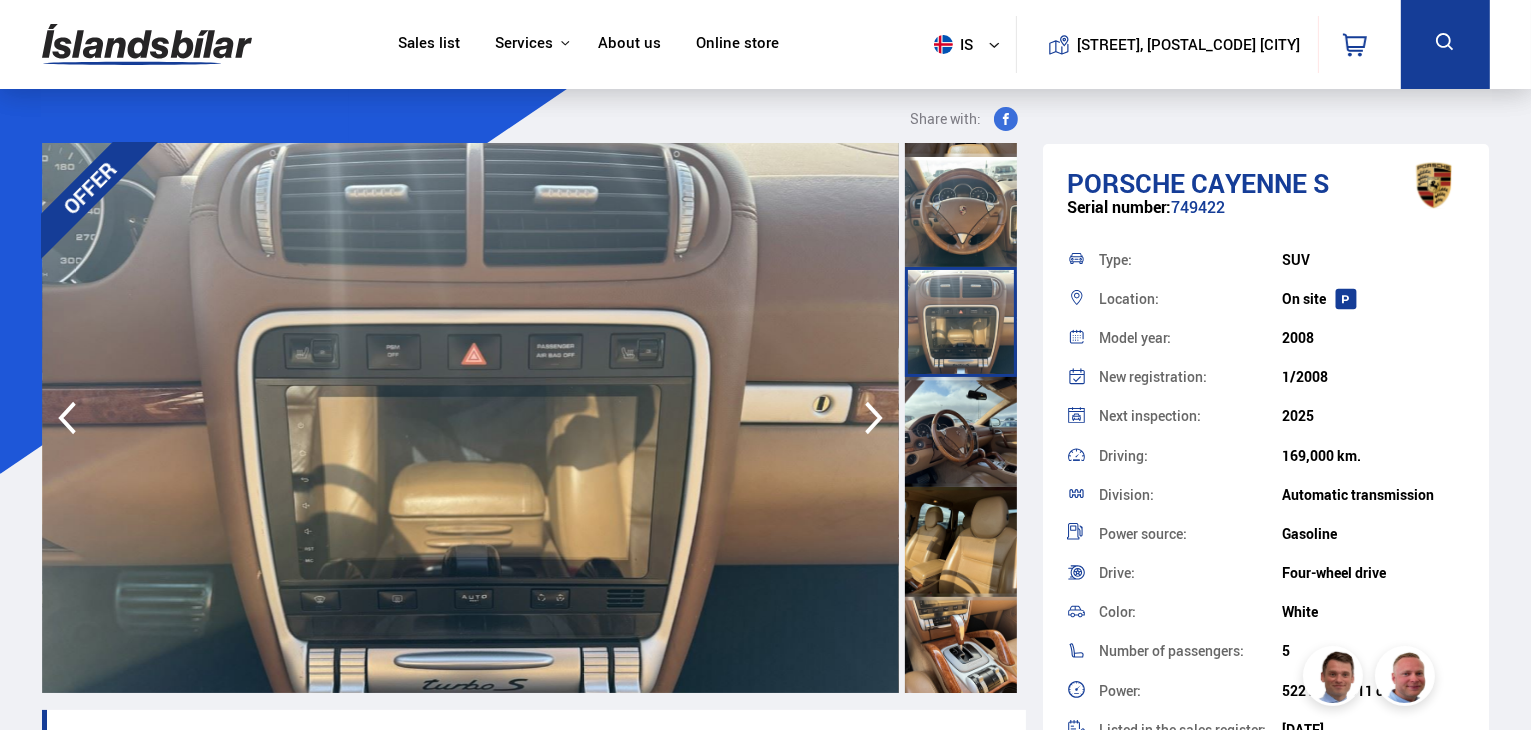 click at bounding box center [961, 432] 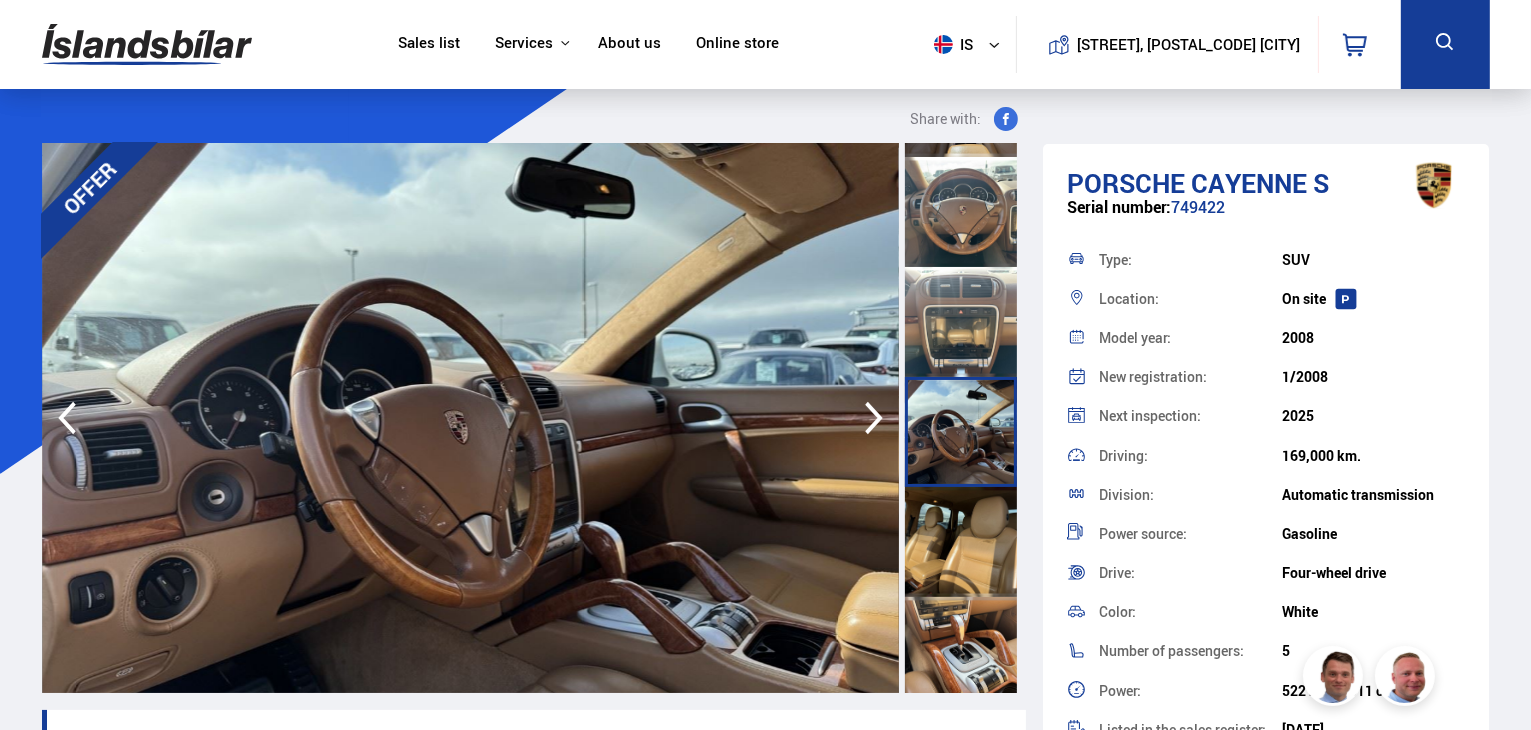 click at bounding box center [961, 652] 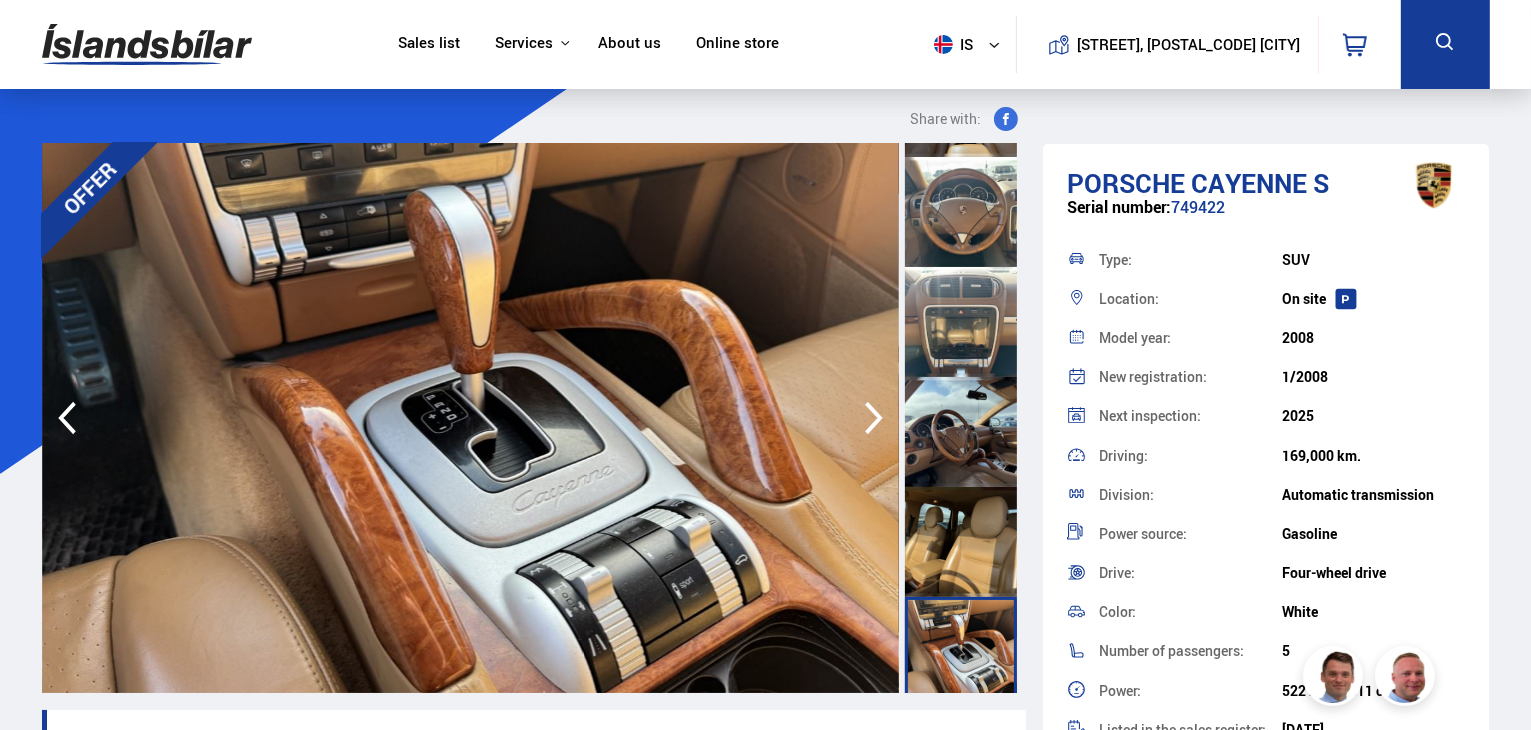scroll, scrollTop: 1360, scrollLeft: 0, axis: vertical 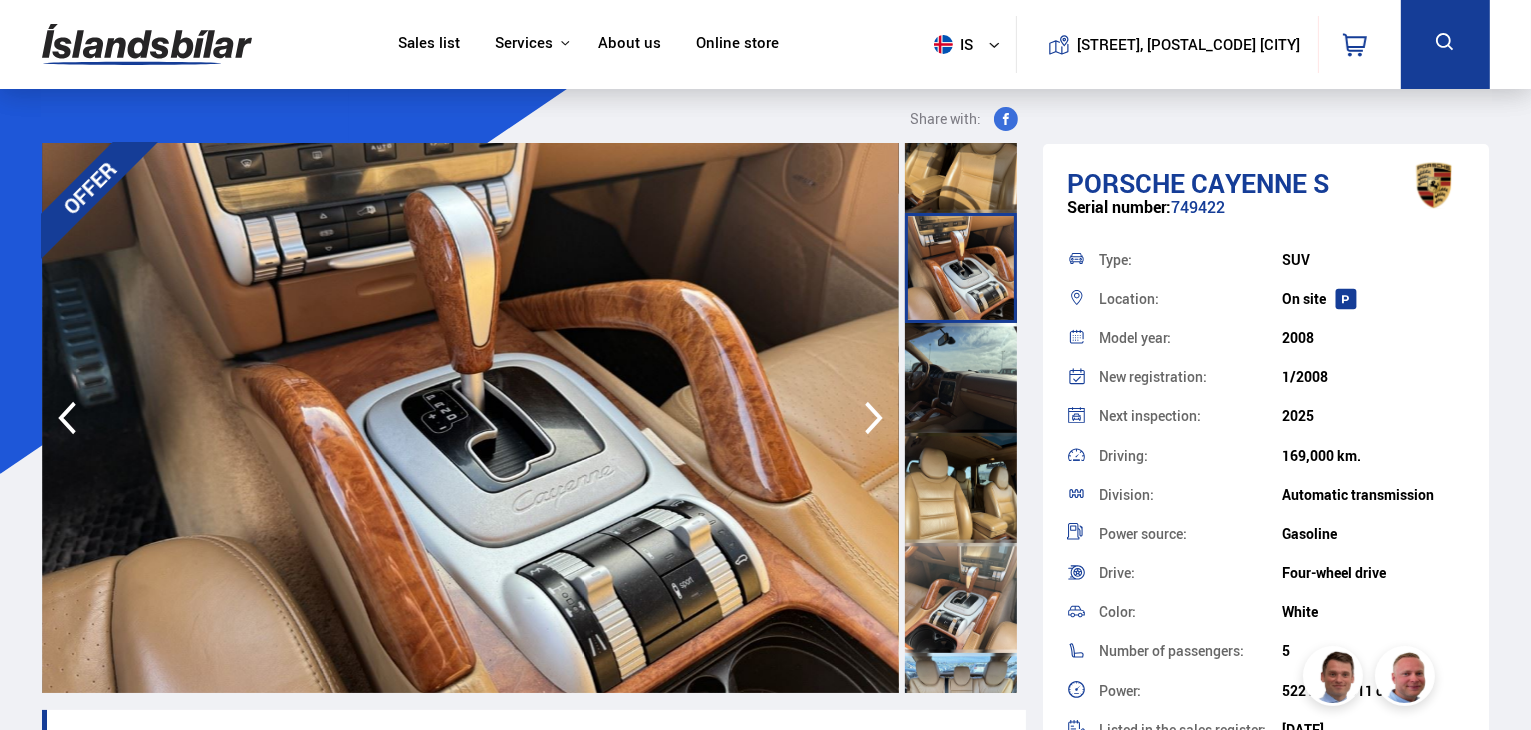 click at bounding box center [961, 598] 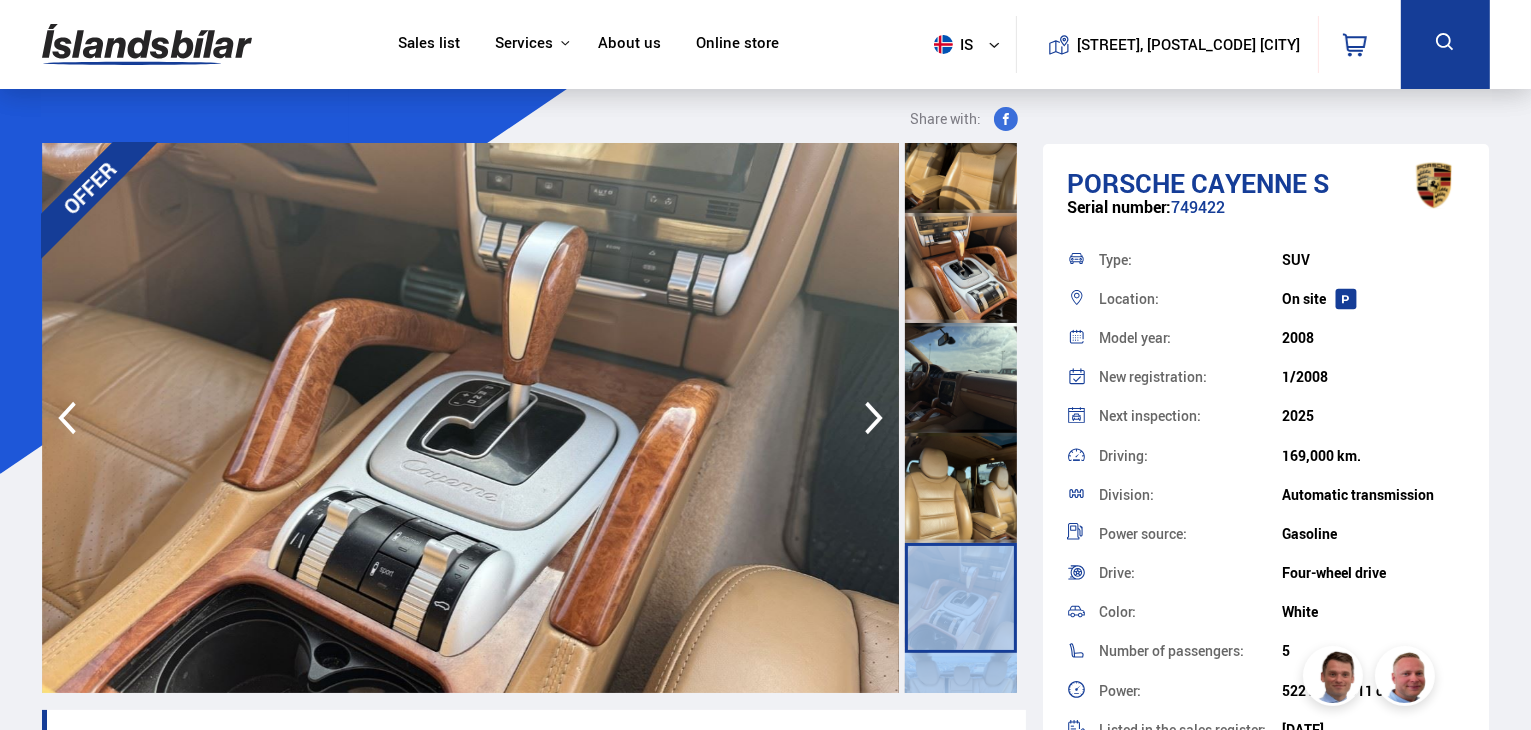 click at bounding box center [961, 598] 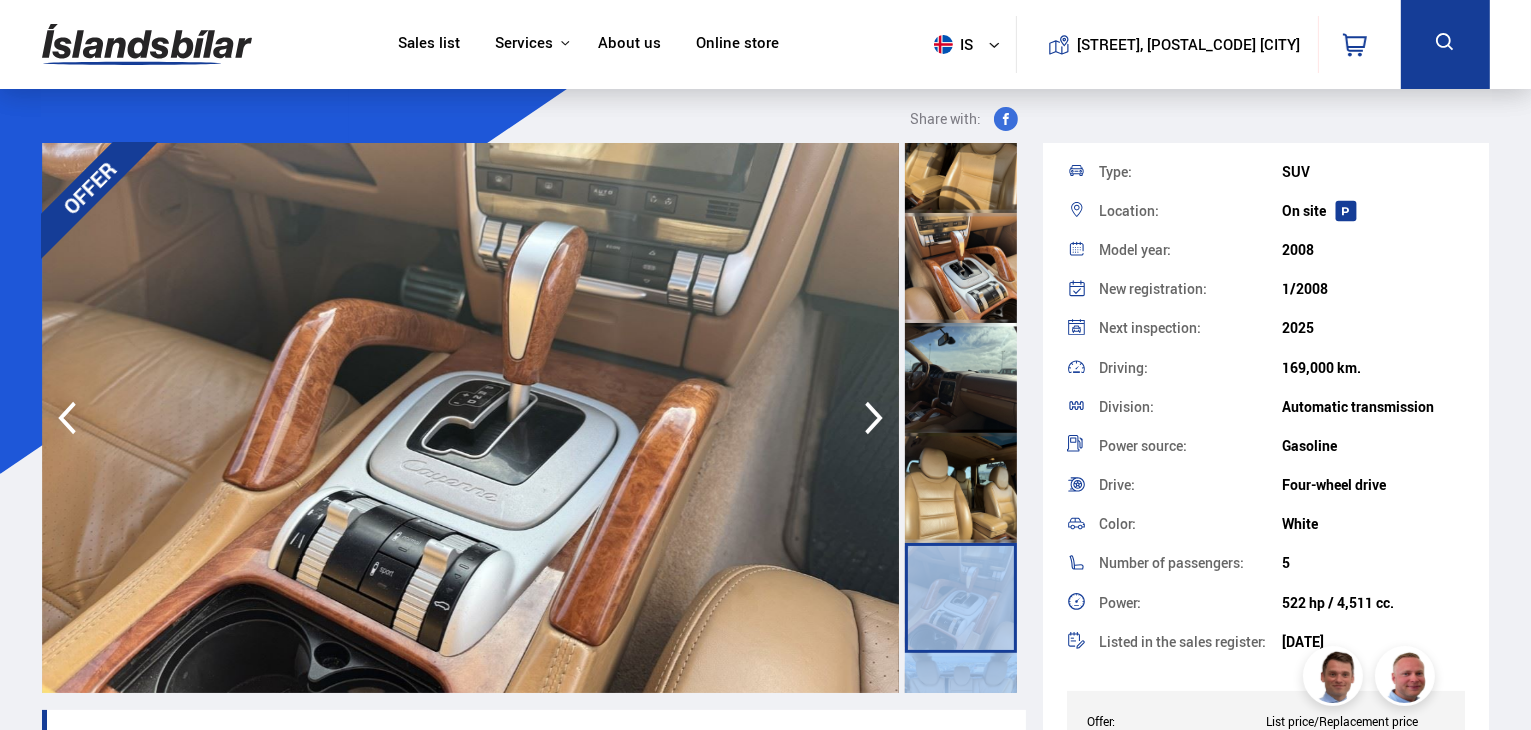 scroll, scrollTop: 0, scrollLeft: 0, axis: both 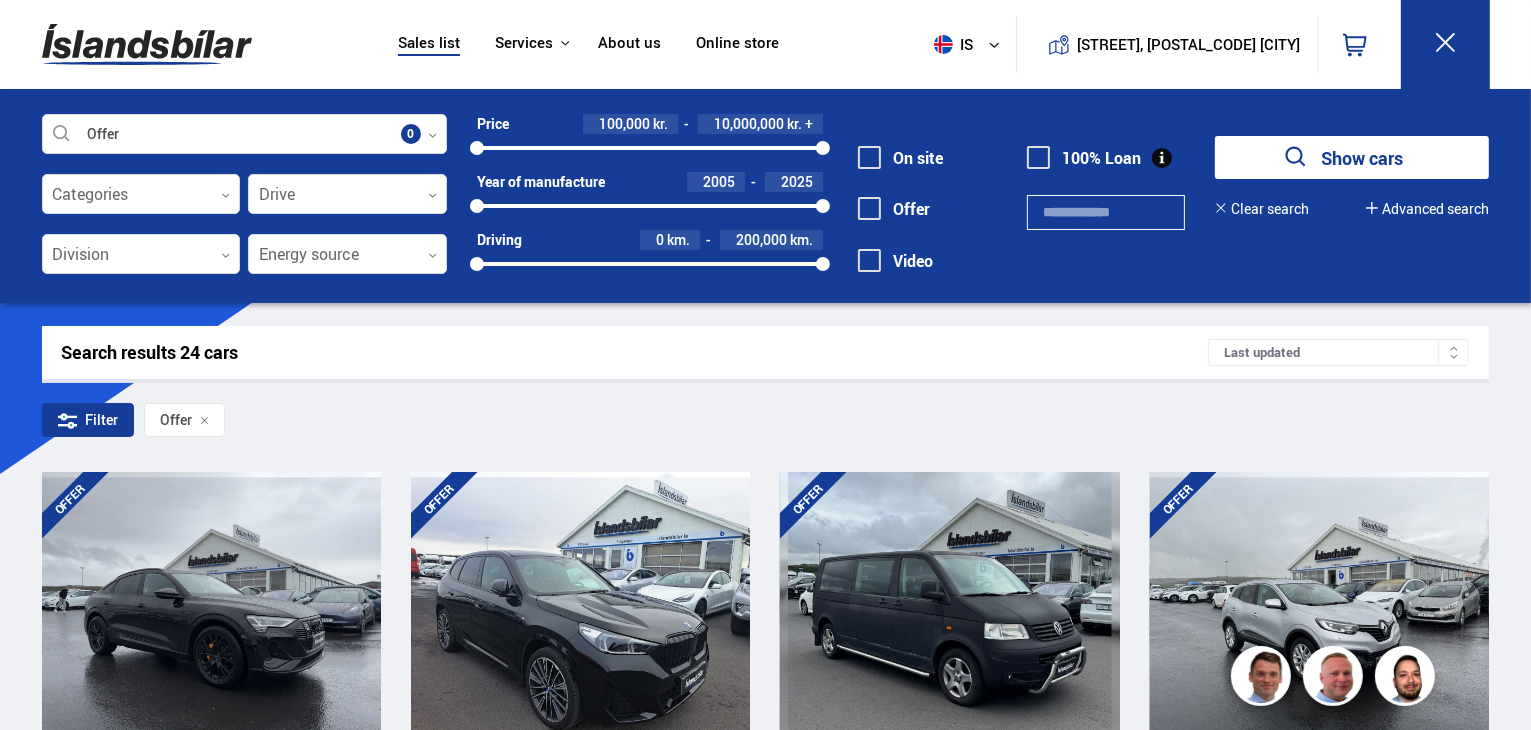 click on "Offer" at bounding box center (185, 420) 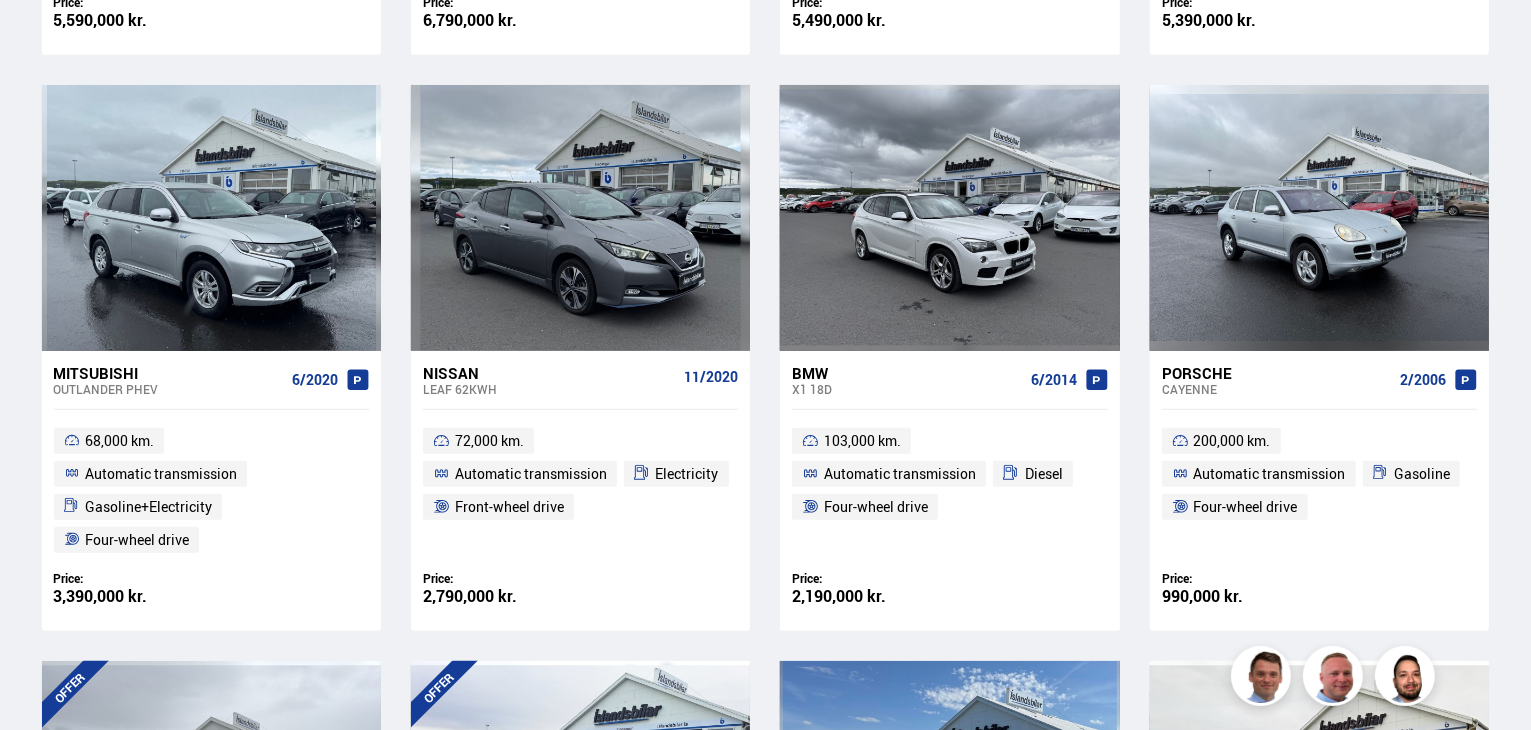 scroll, scrollTop: 0, scrollLeft: 0, axis: both 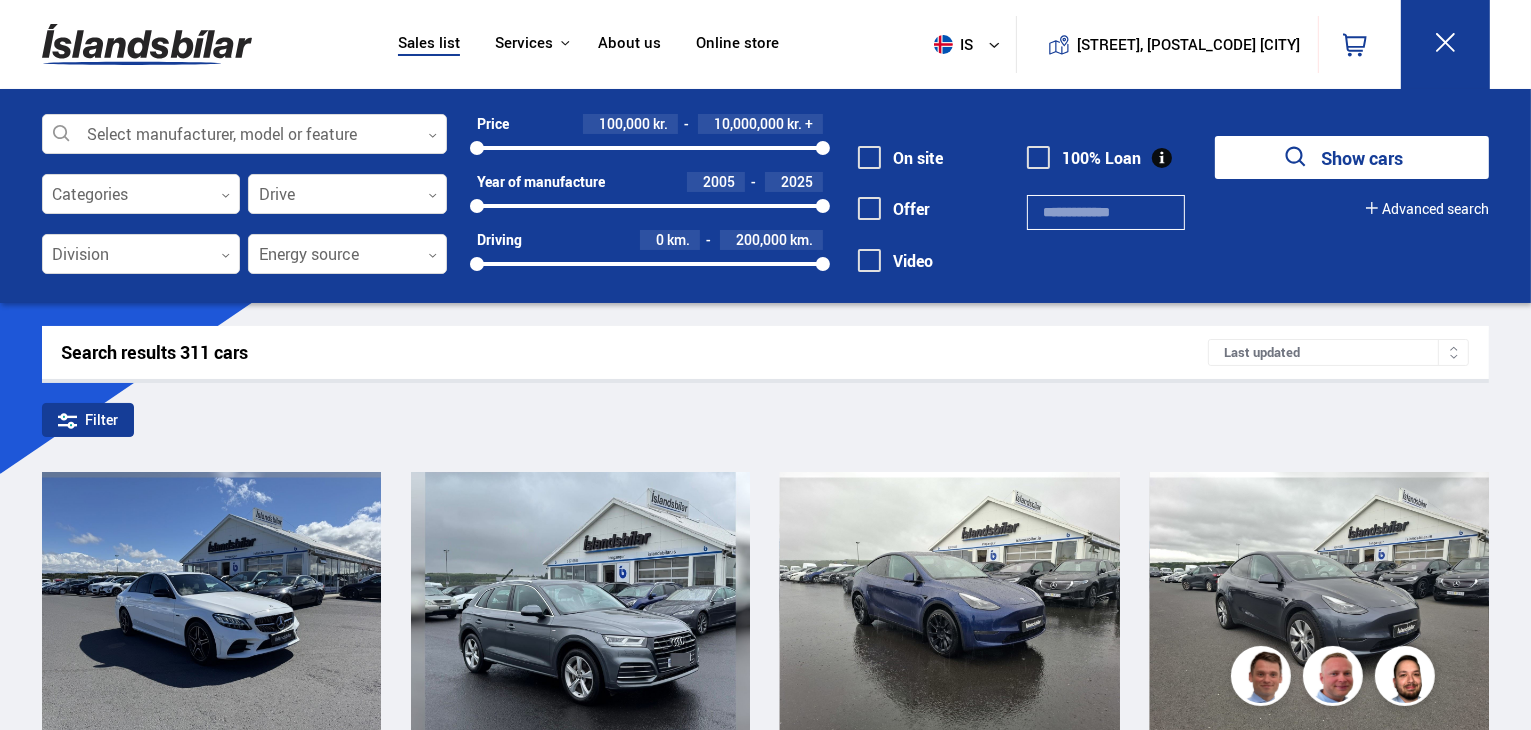 click at bounding box center (1038, 157) 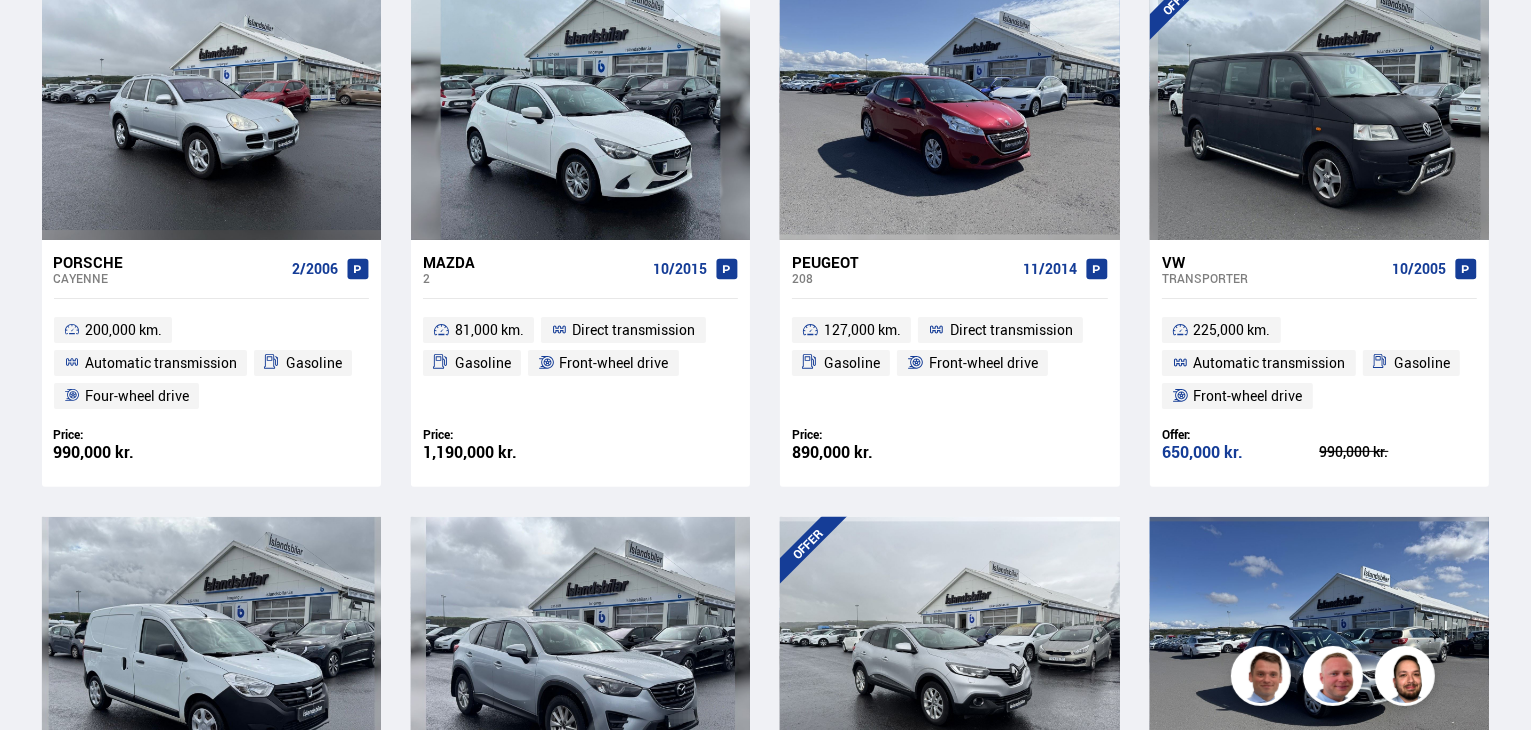 scroll, scrollTop: 0, scrollLeft: 0, axis: both 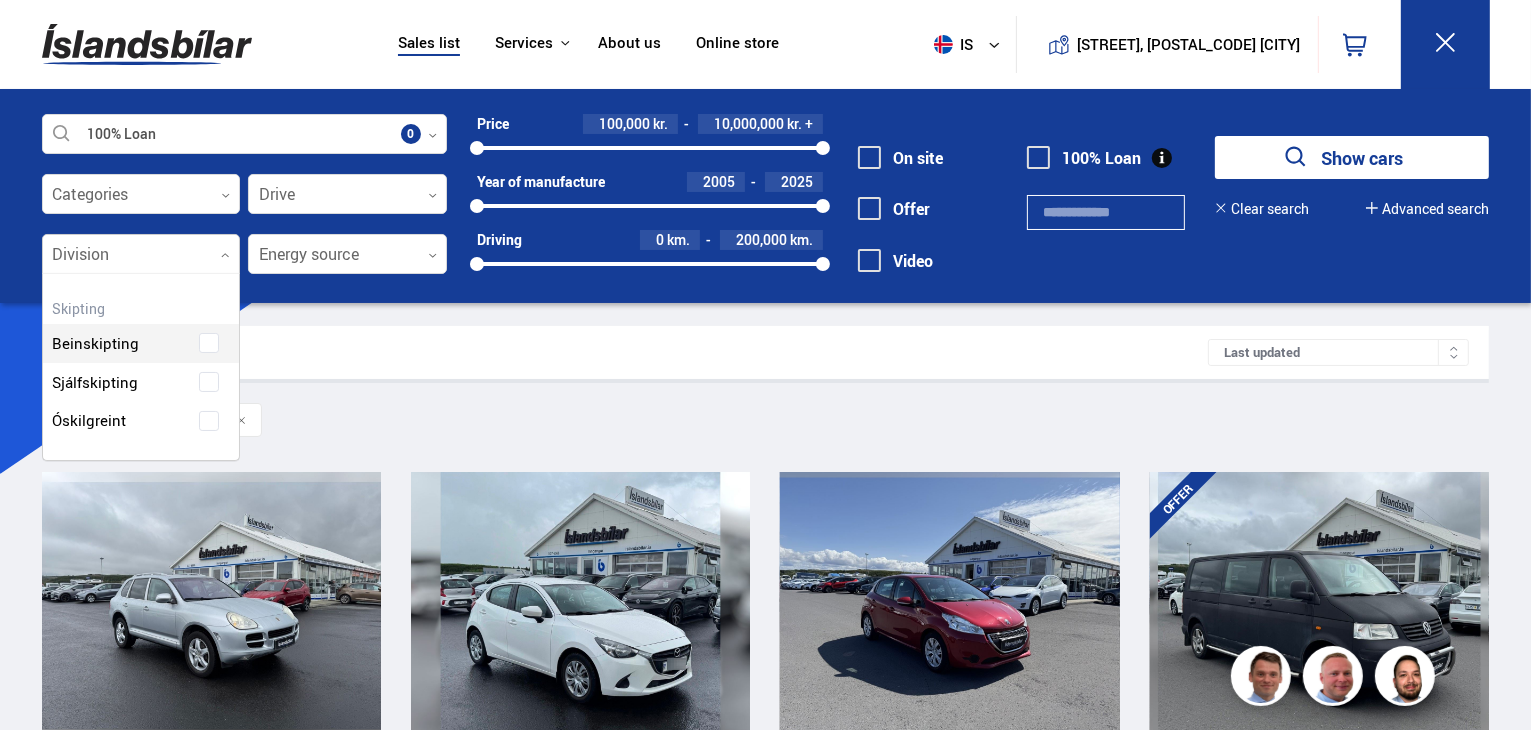 click at bounding box center (141, 255) 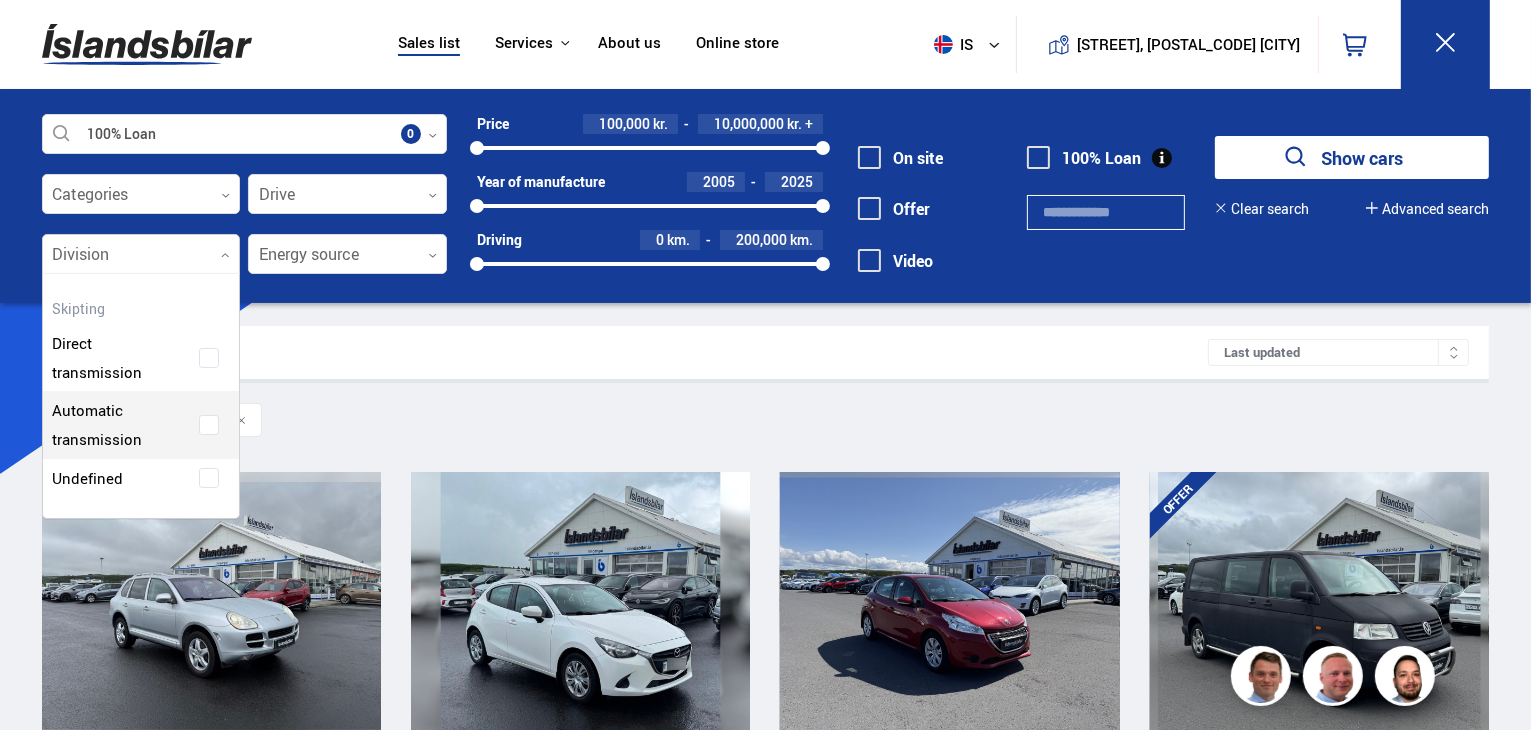 click on "Automatic transmission" at bounding box center (141, 425) 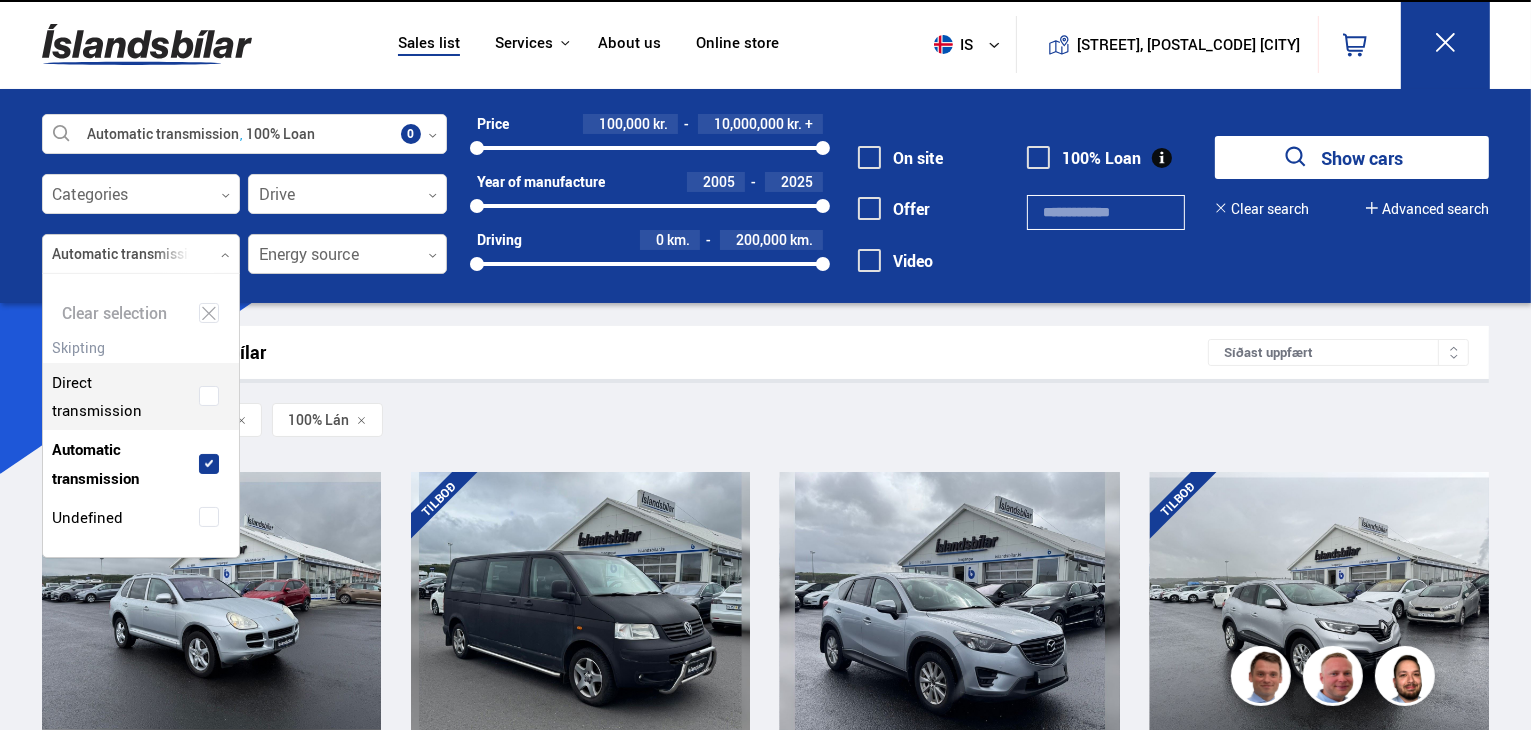 click at bounding box center (347, 255) 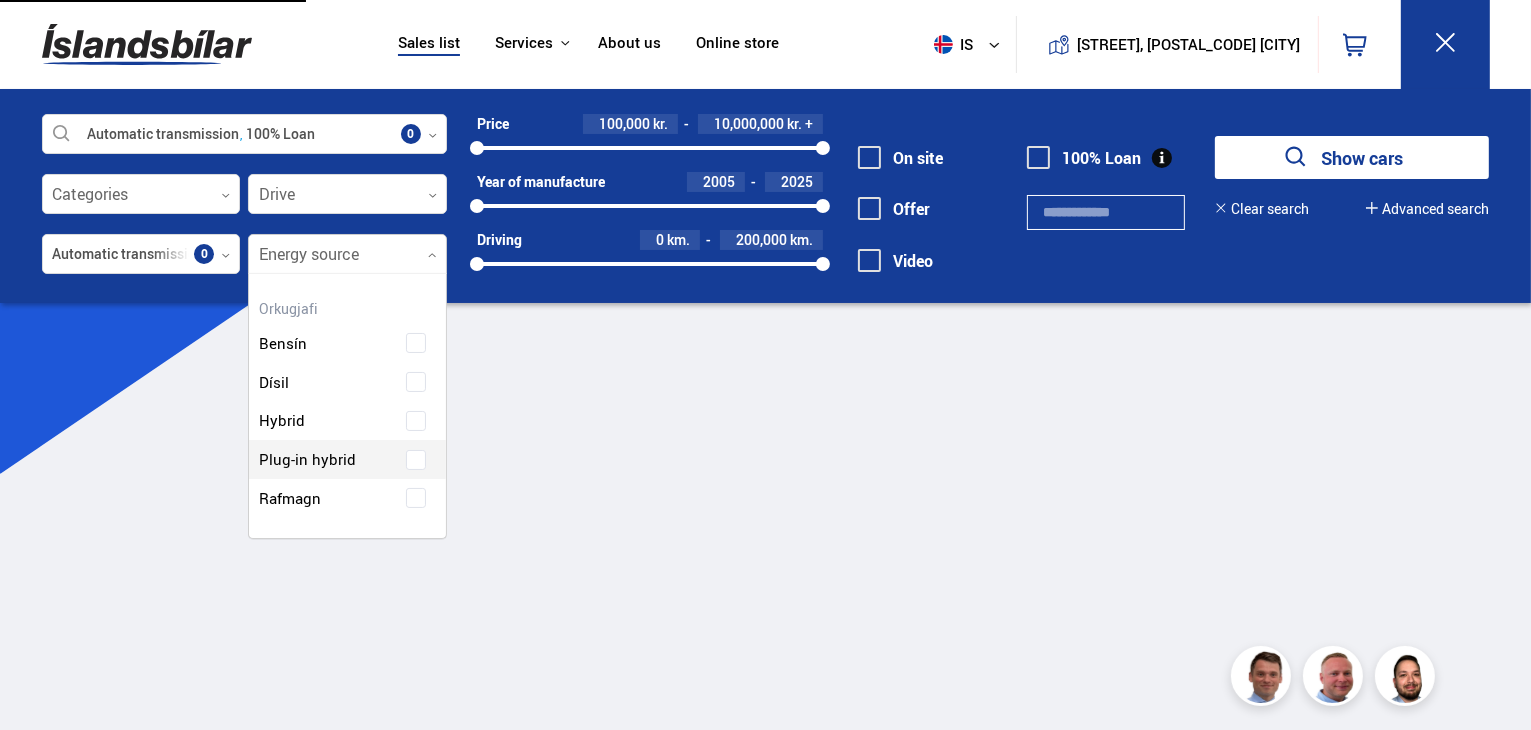 scroll, scrollTop: 264, scrollLeft: 201, axis: both 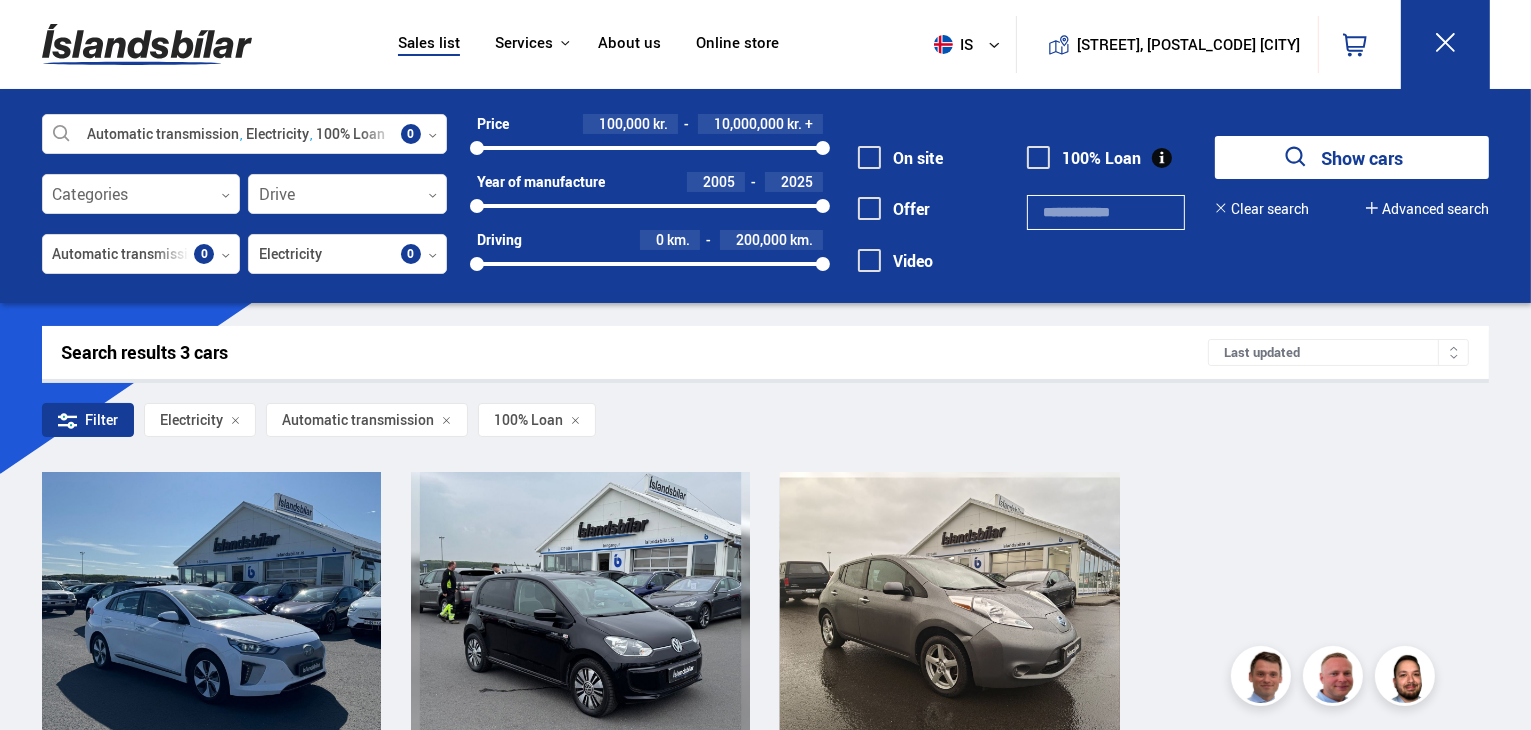 click on "Filter
Electricity     Automatic transmission     100% Loan" at bounding box center [766, 424] 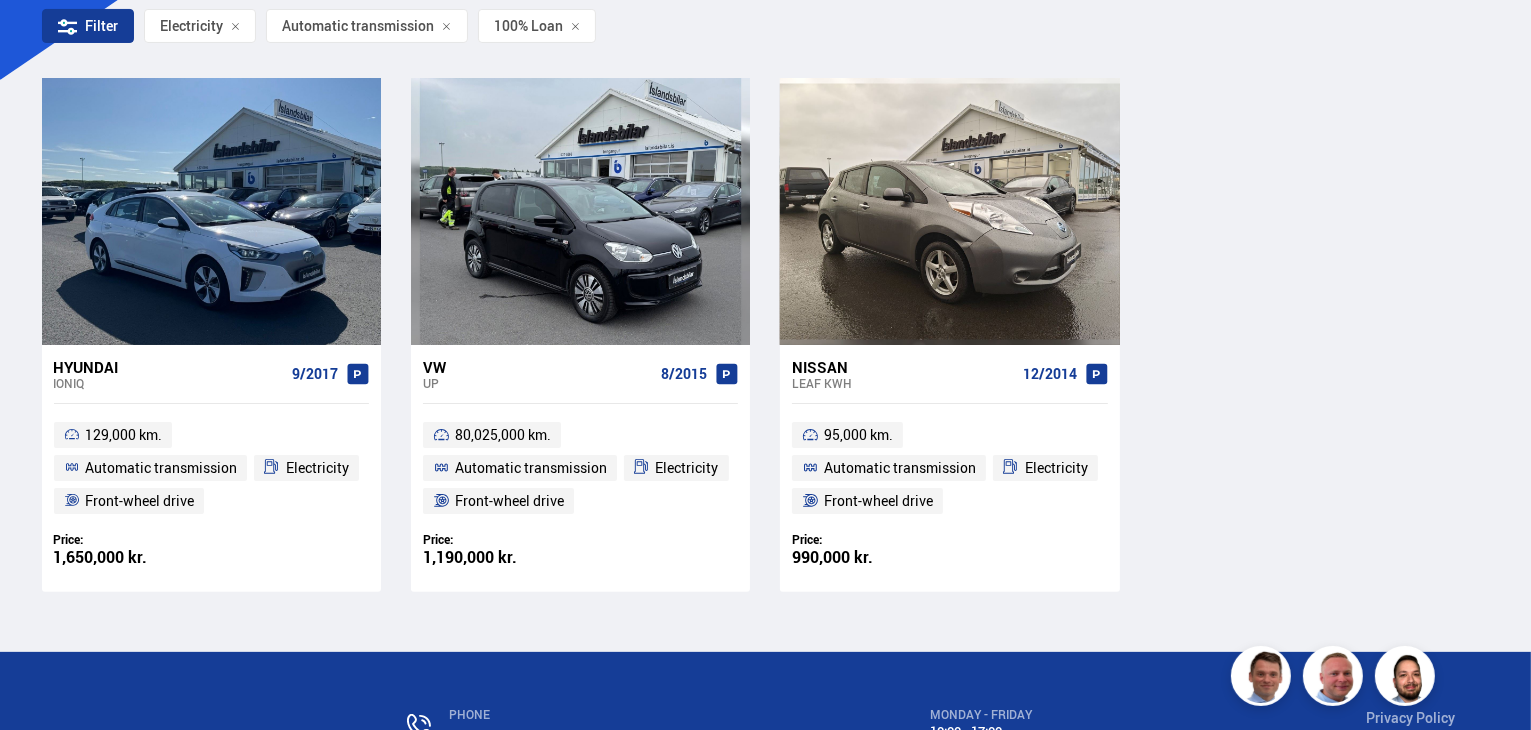 scroll, scrollTop: 0, scrollLeft: 0, axis: both 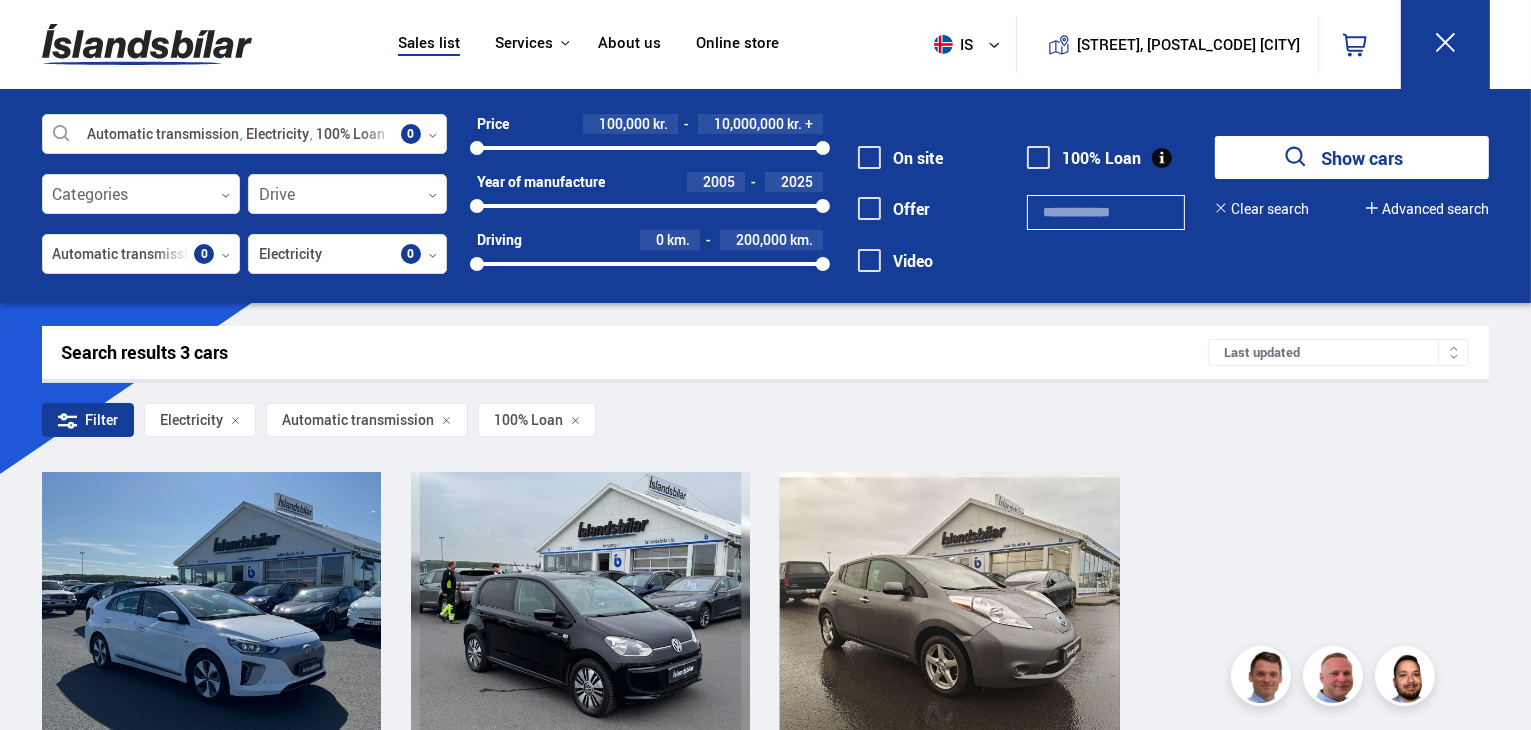 click at bounding box center [1038, 157] 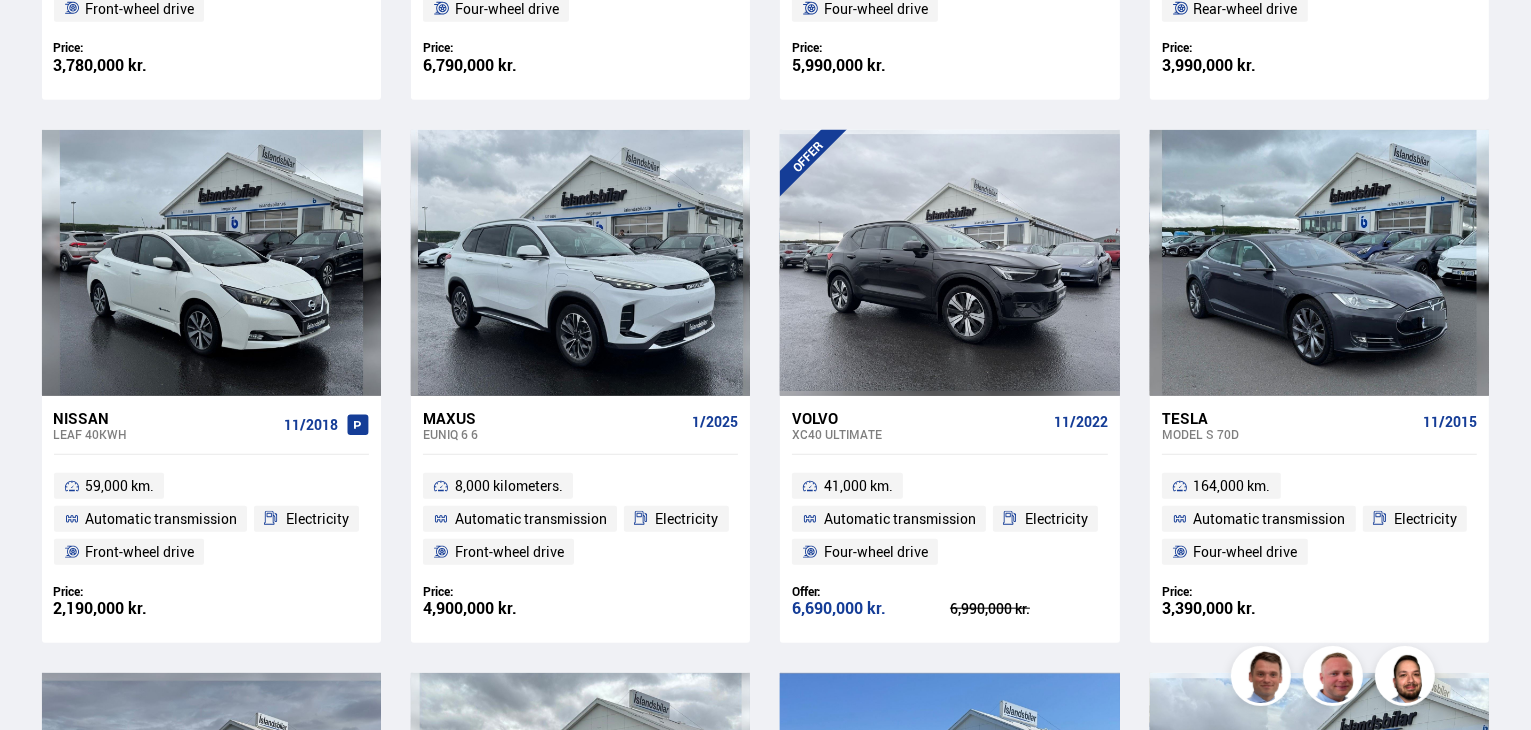 scroll, scrollTop: 1971, scrollLeft: 0, axis: vertical 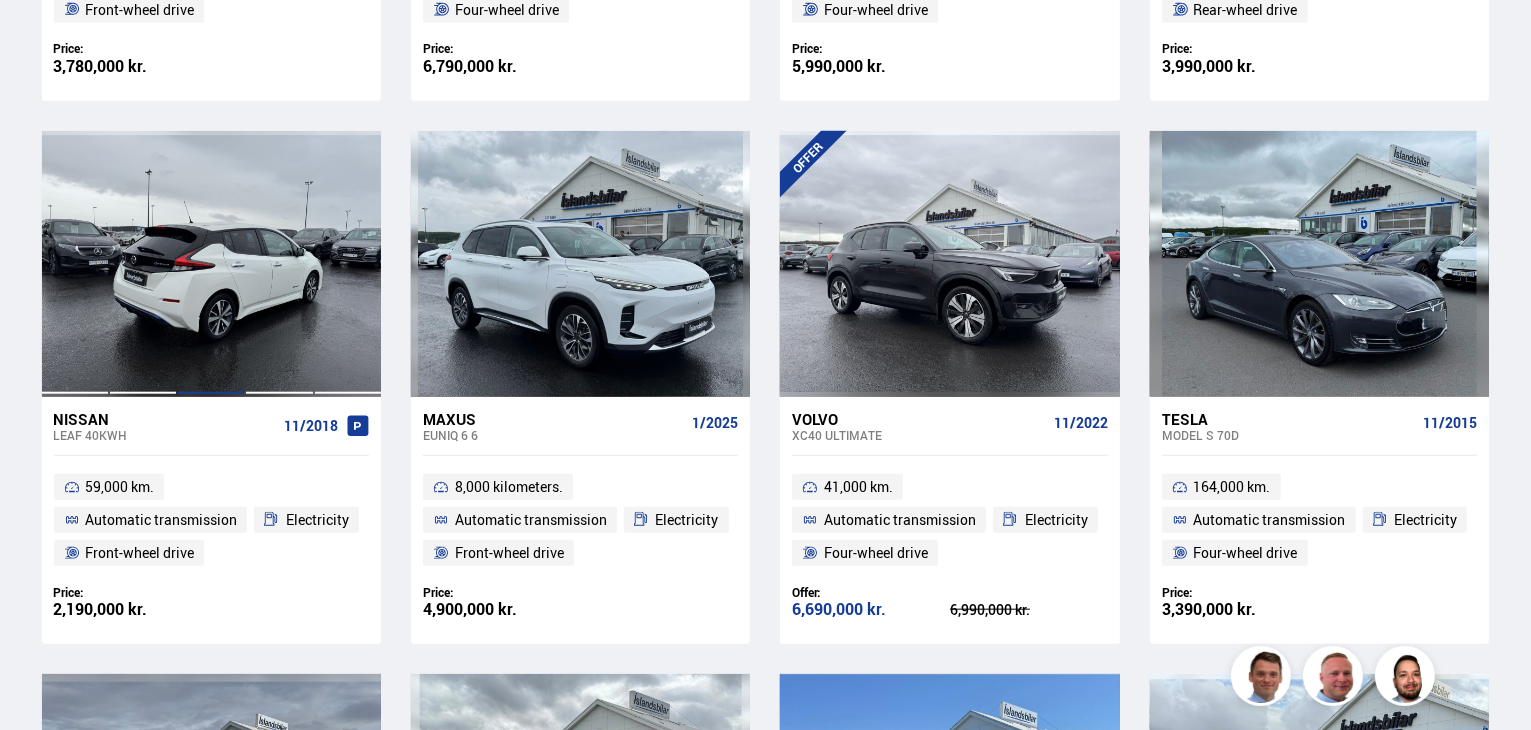 click at bounding box center (211, 264) 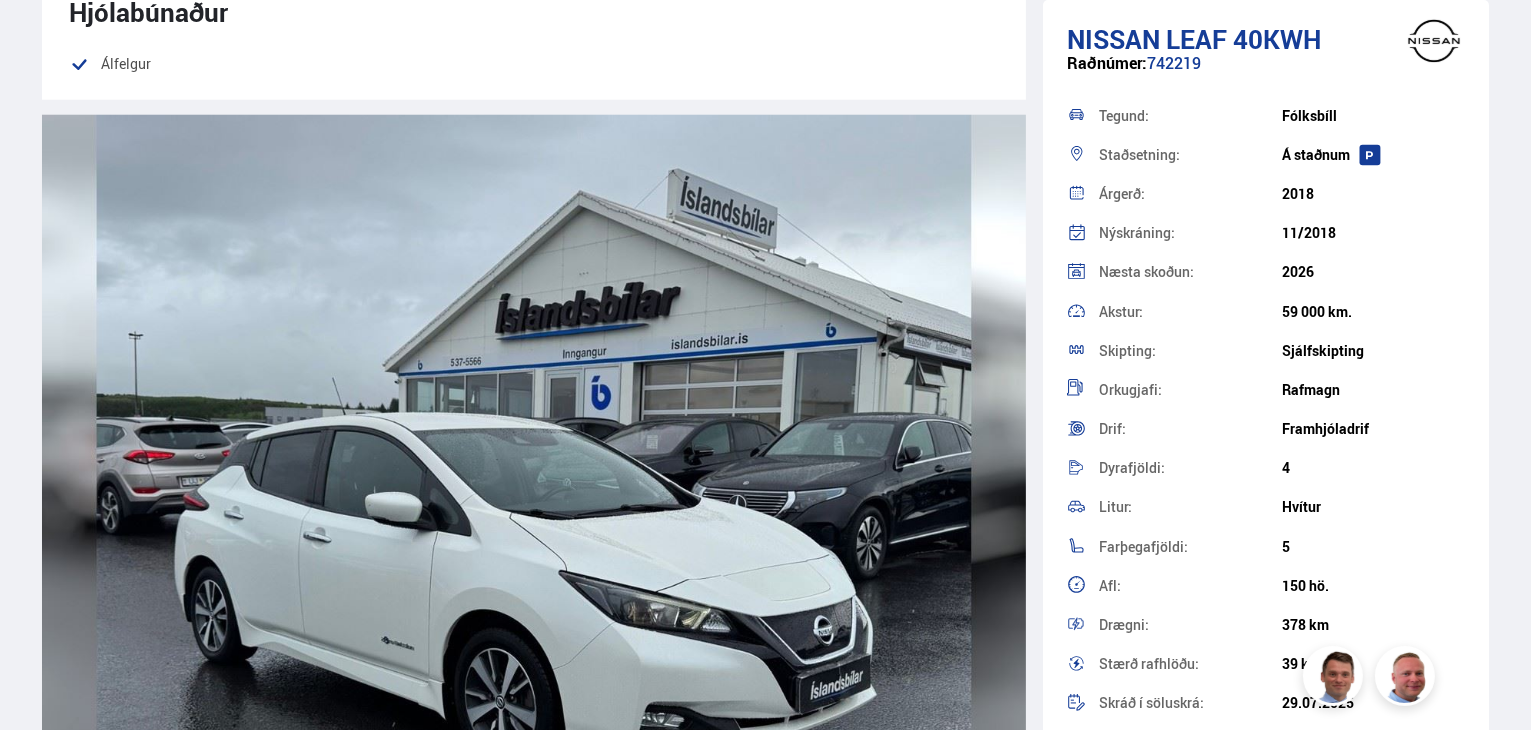 scroll, scrollTop: 0, scrollLeft: 0, axis: both 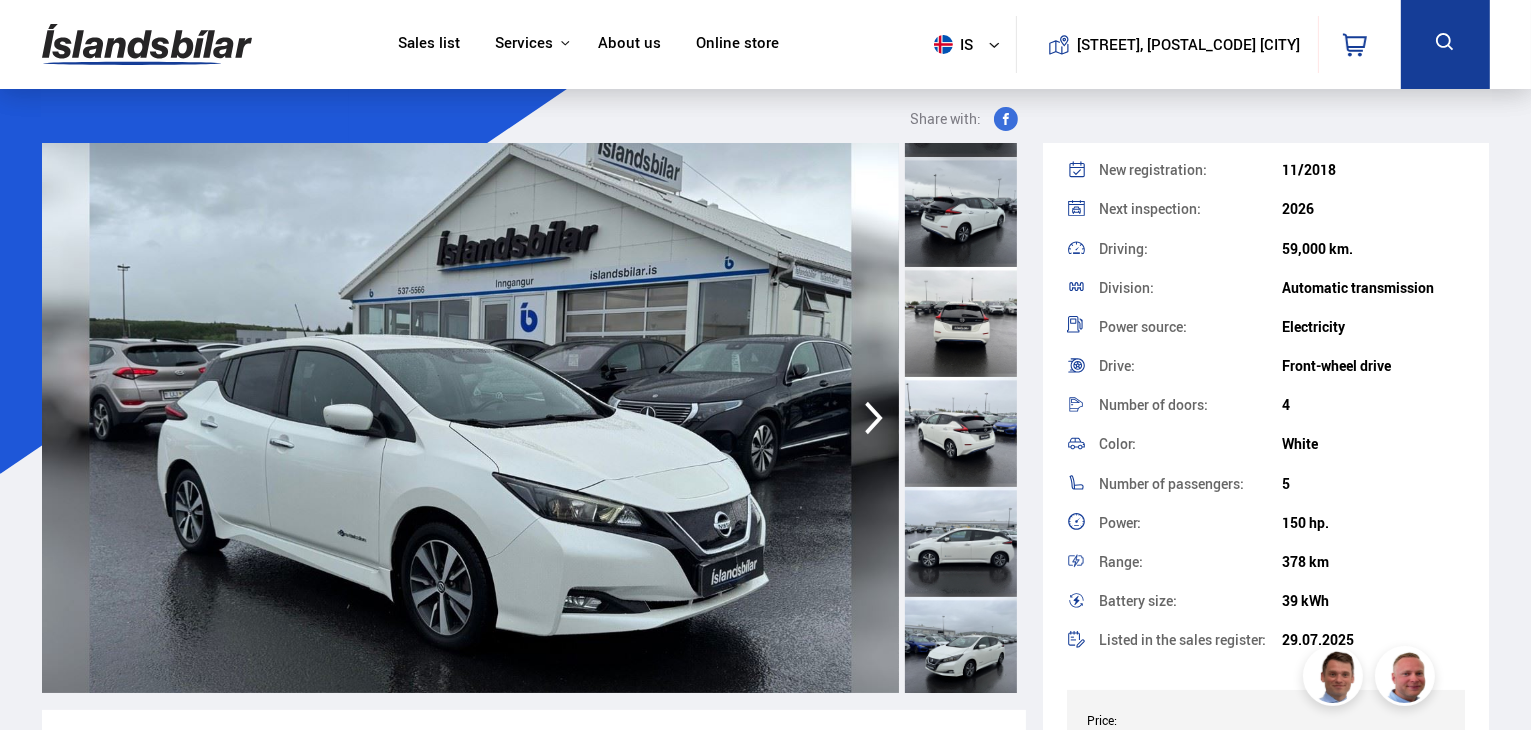 click at bounding box center (961, 542) 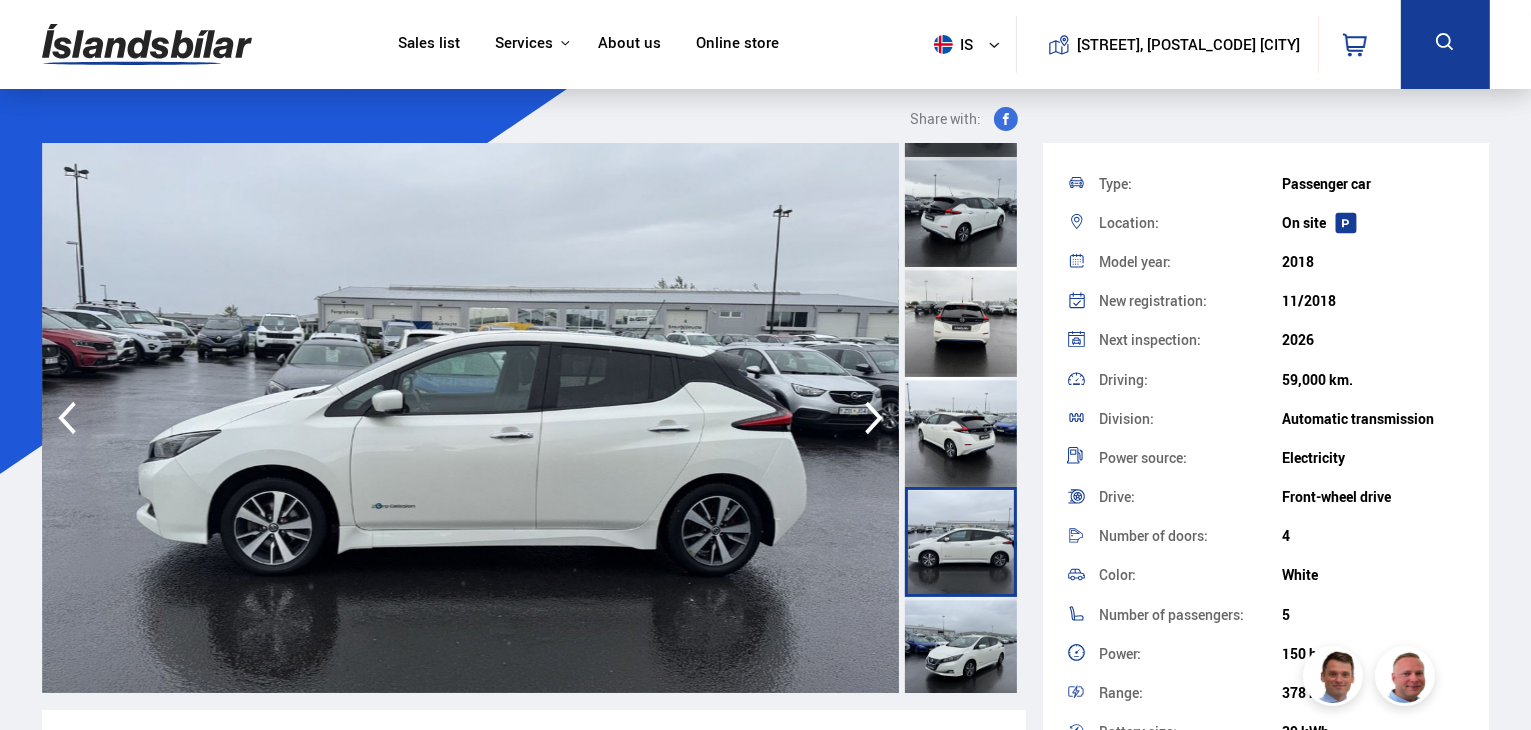 scroll, scrollTop: 75, scrollLeft: 0, axis: vertical 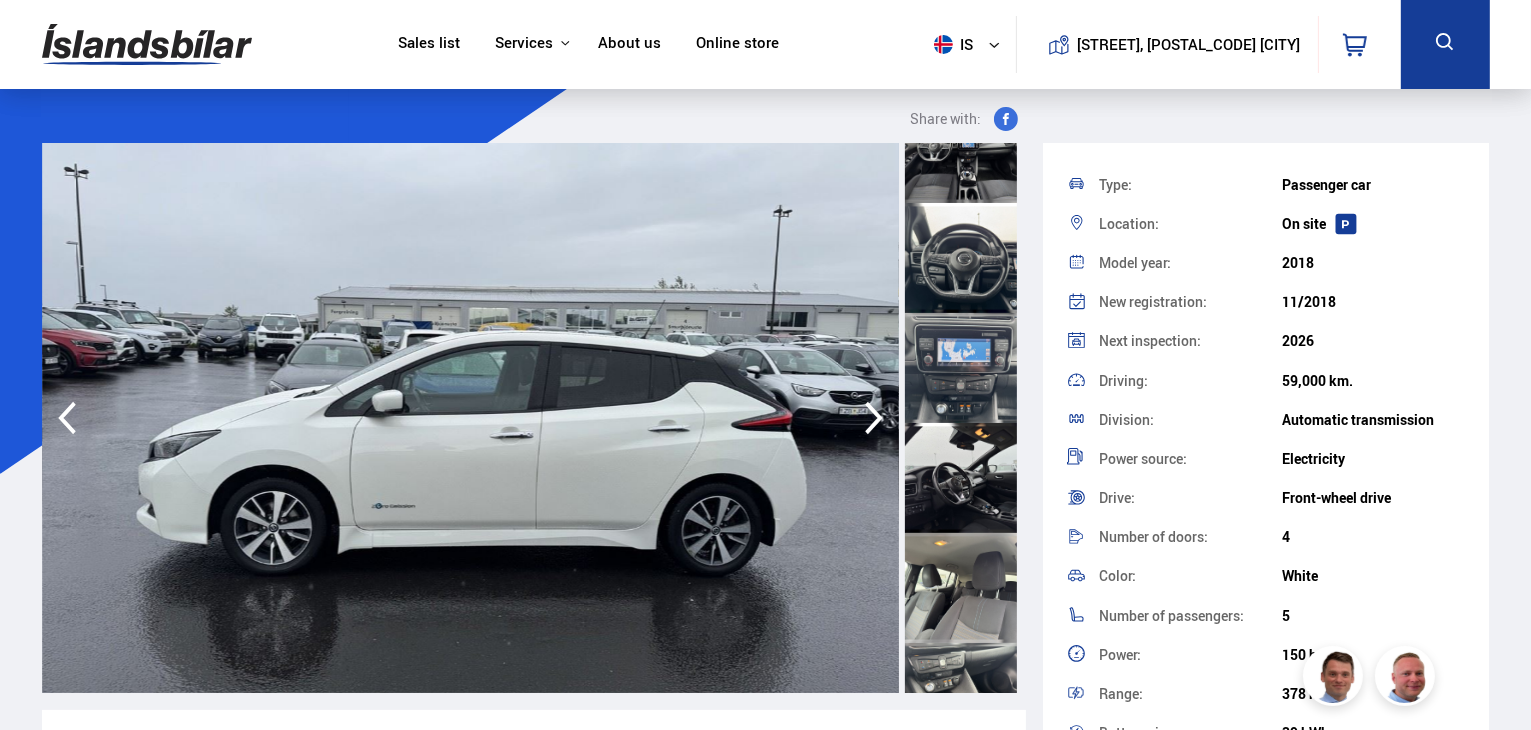 click at bounding box center (961, 258) 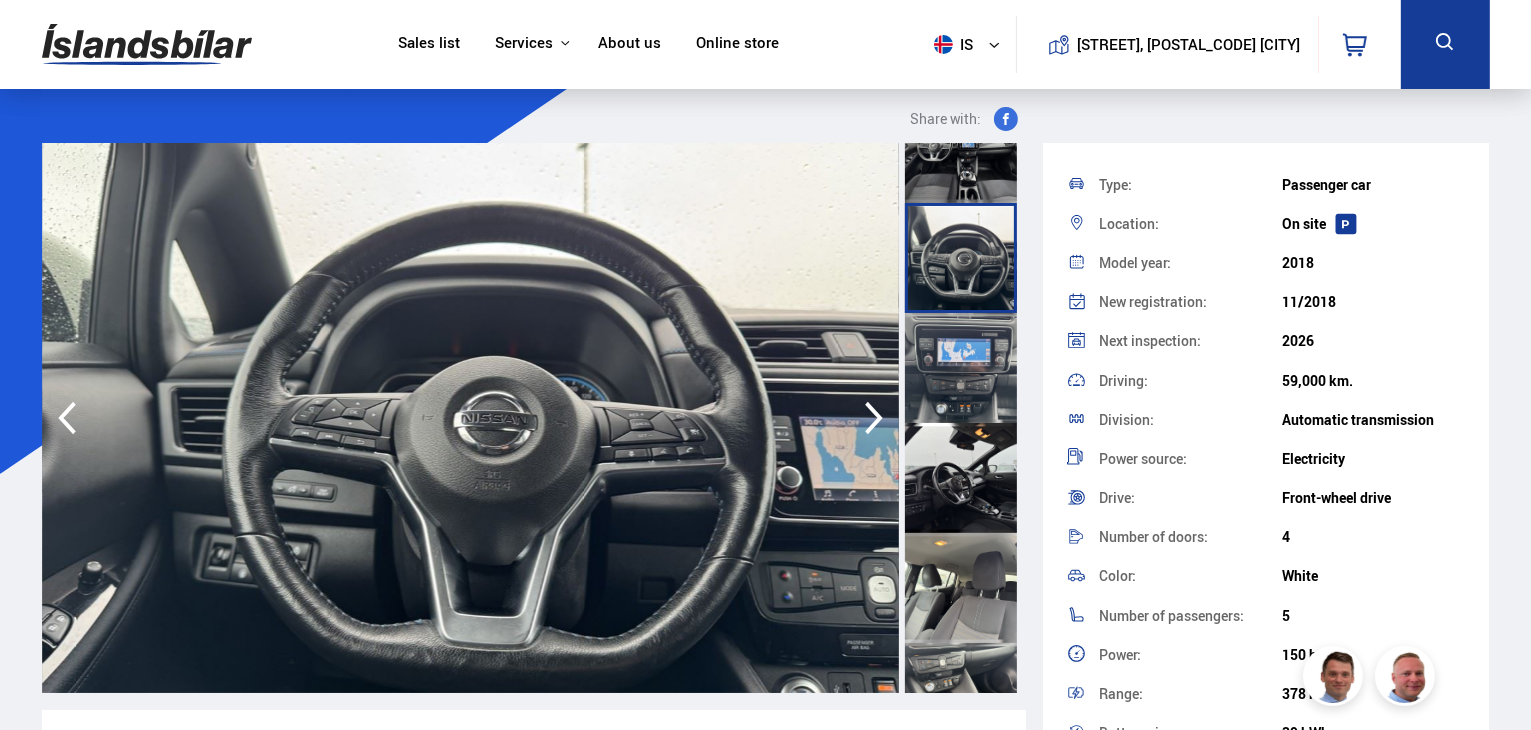 click at bounding box center (961, 368) 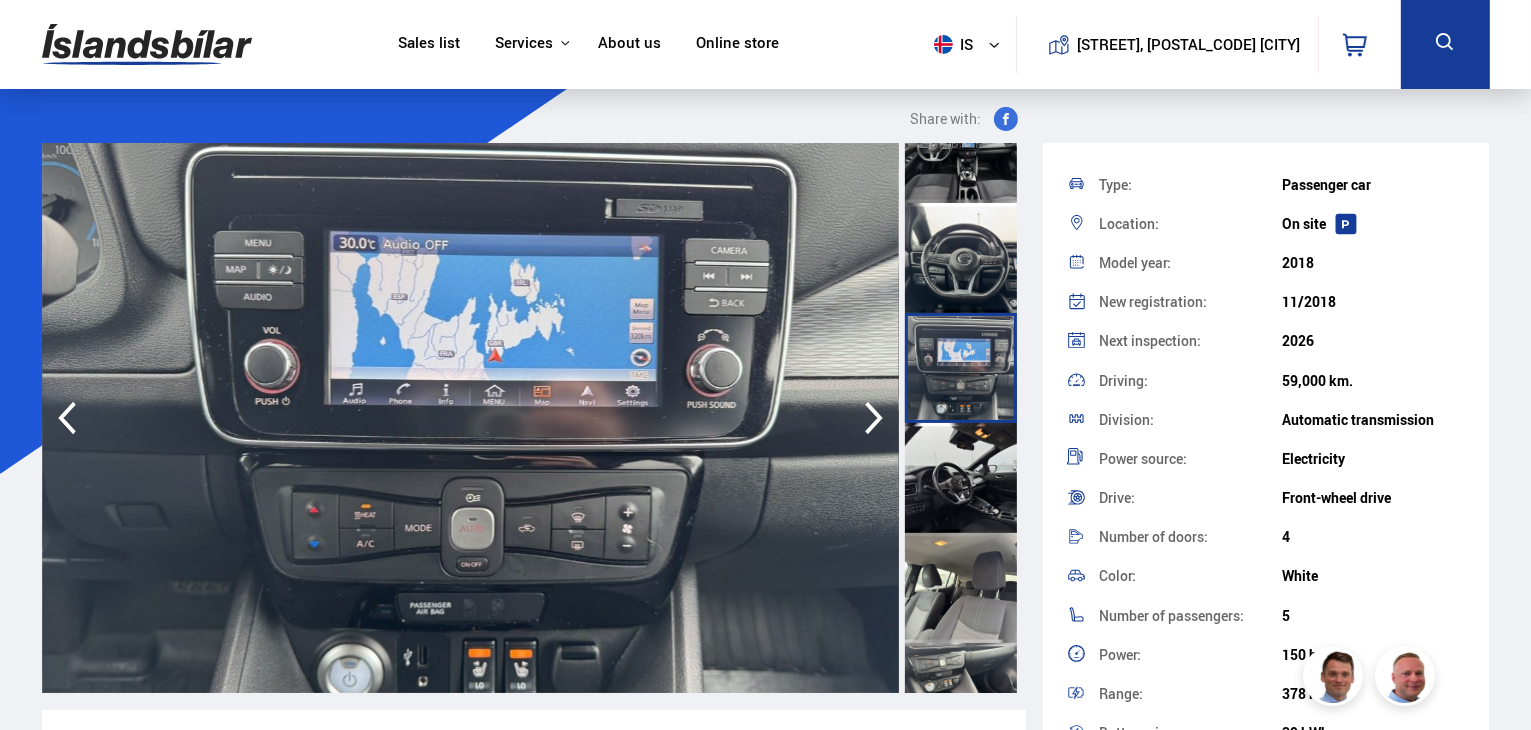 click at bounding box center [961, 478] 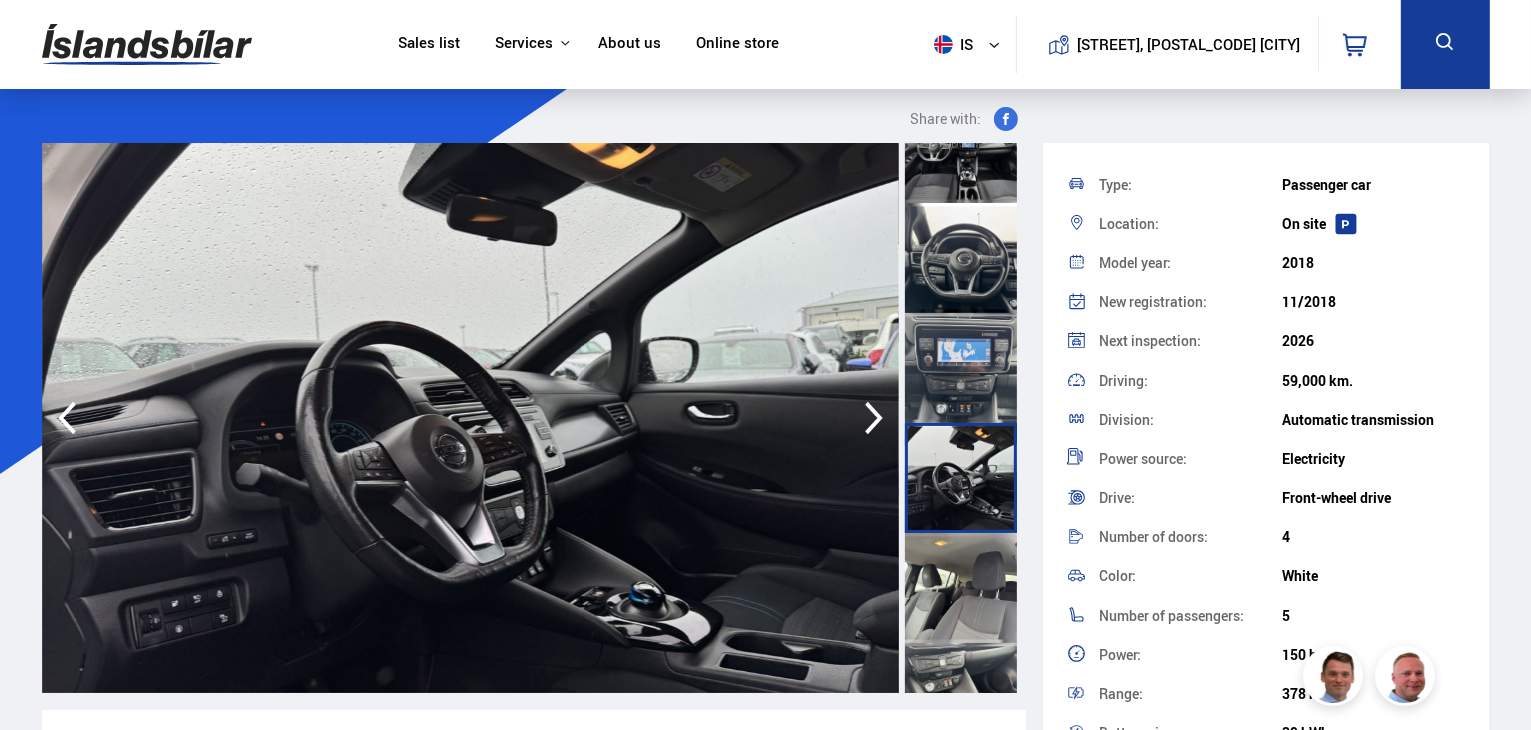 click at bounding box center [961, 478] 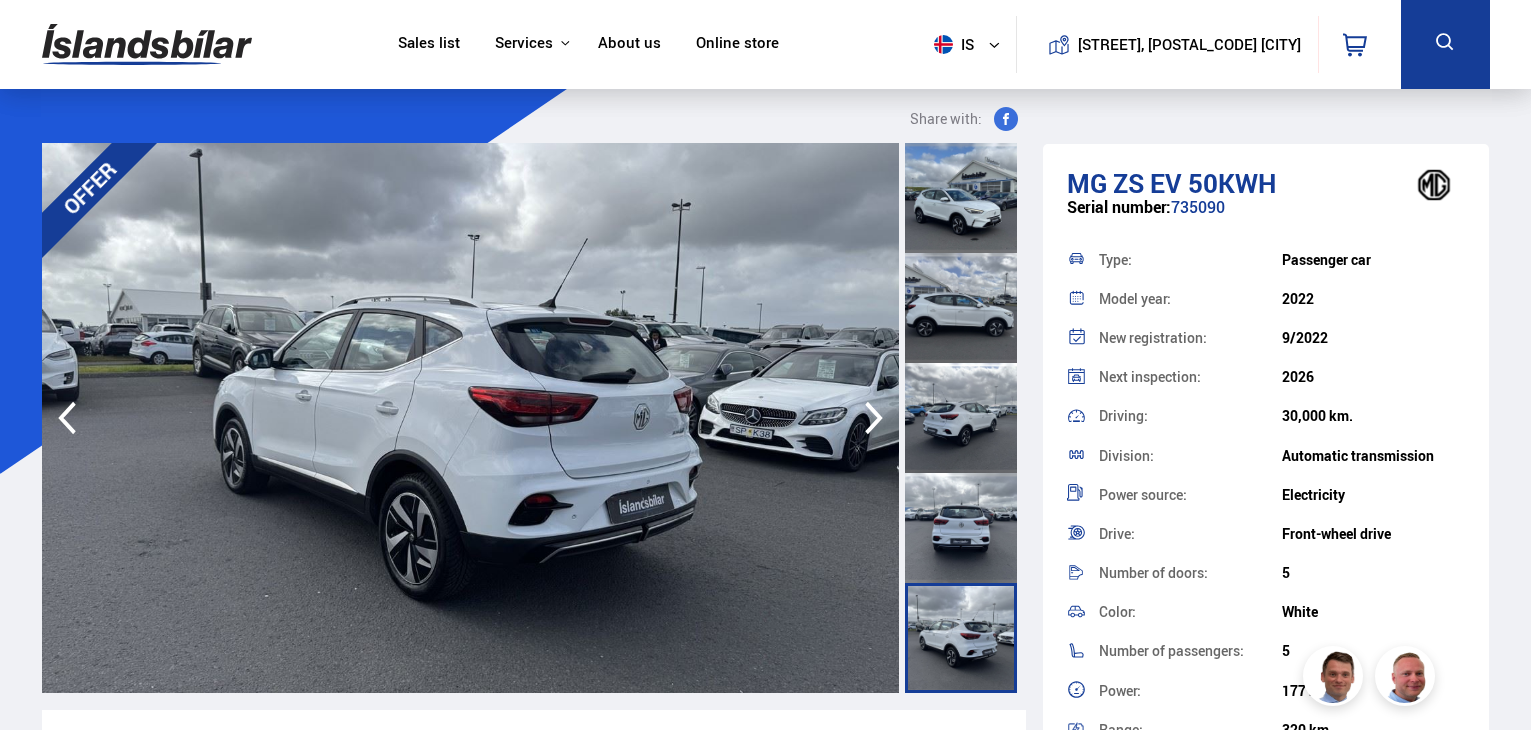scroll, scrollTop: 0, scrollLeft: 0, axis: both 